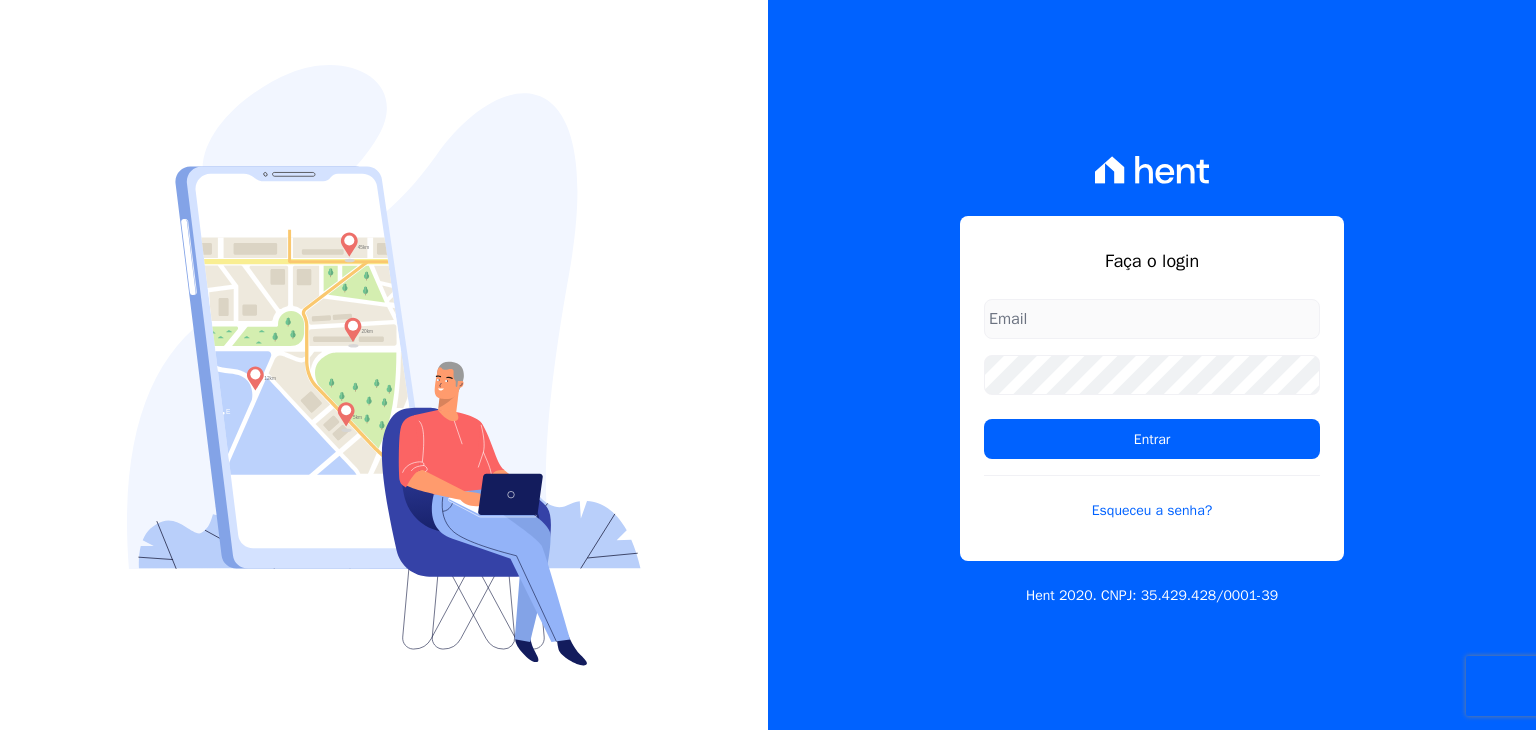 scroll, scrollTop: 0, scrollLeft: 0, axis: both 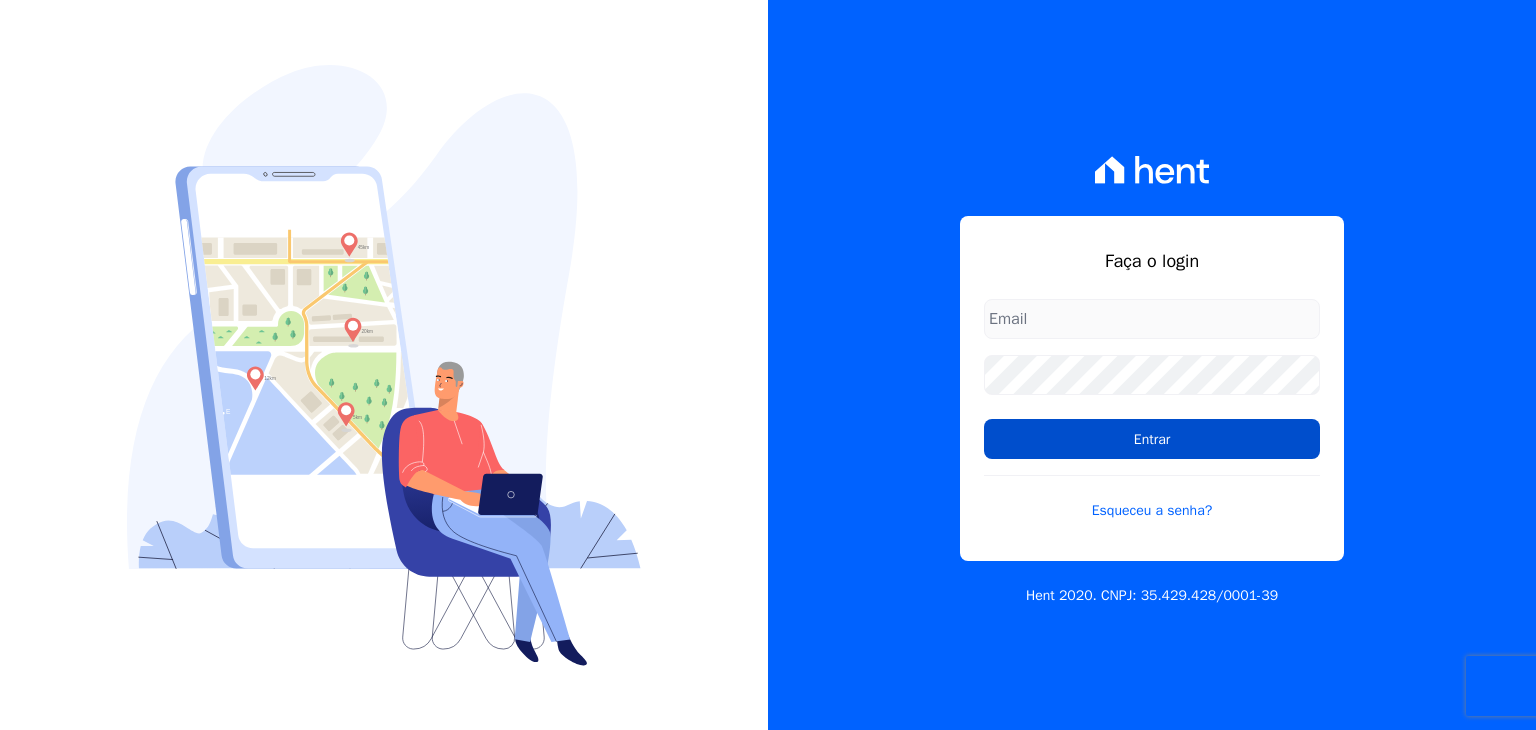 type on "guilherme.farias@priori.com.vc" 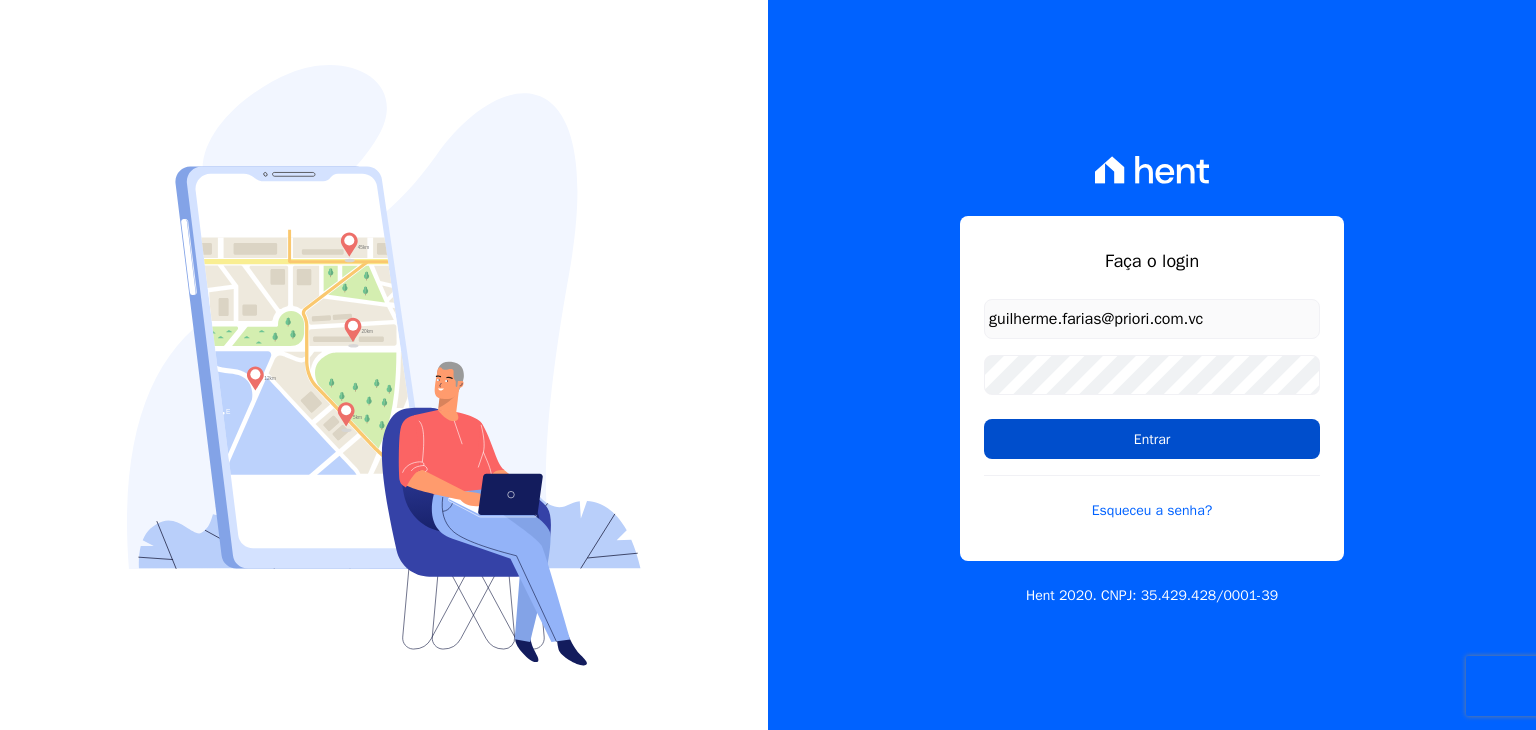 click on "Entrar" at bounding box center (1152, 439) 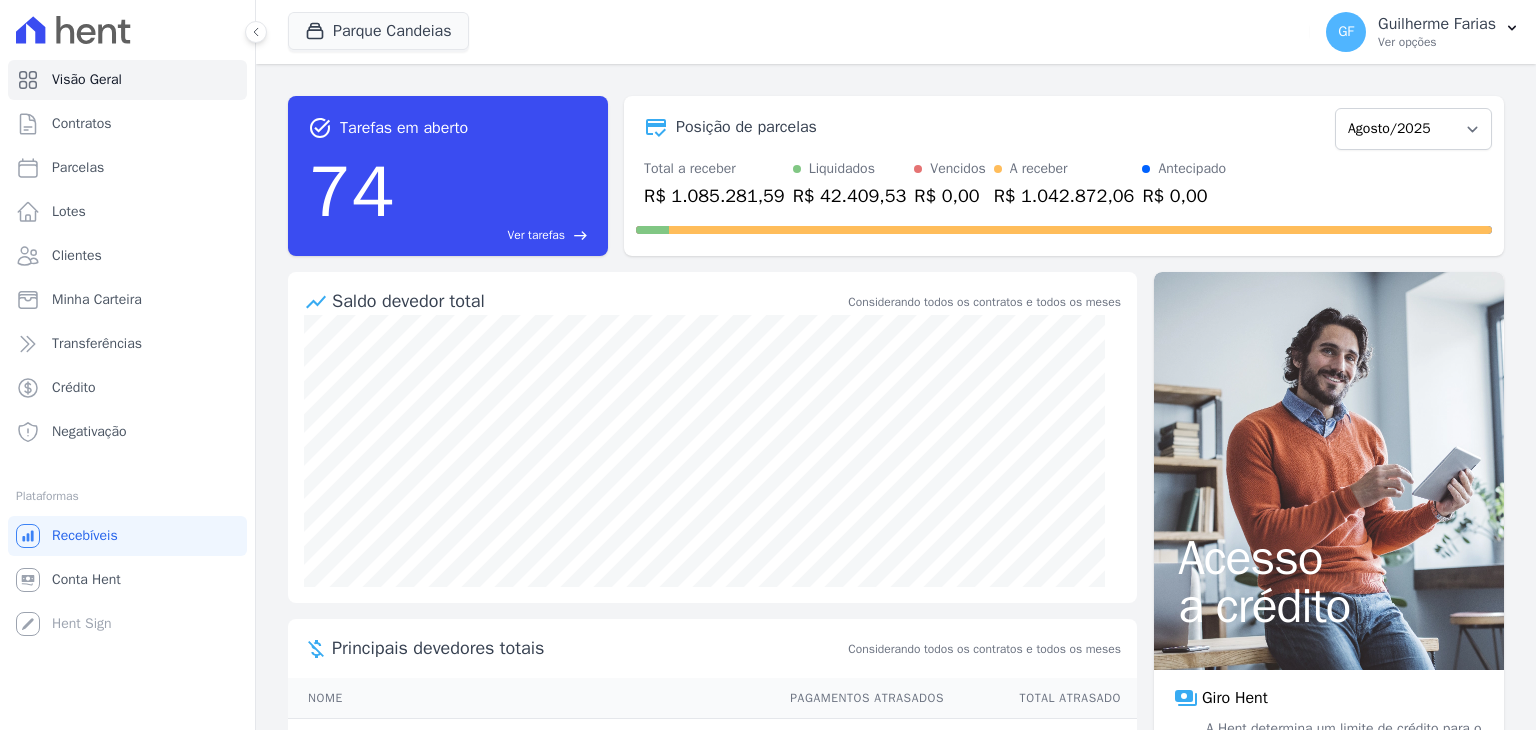 scroll, scrollTop: 0, scrollLeft: 0, axis: both 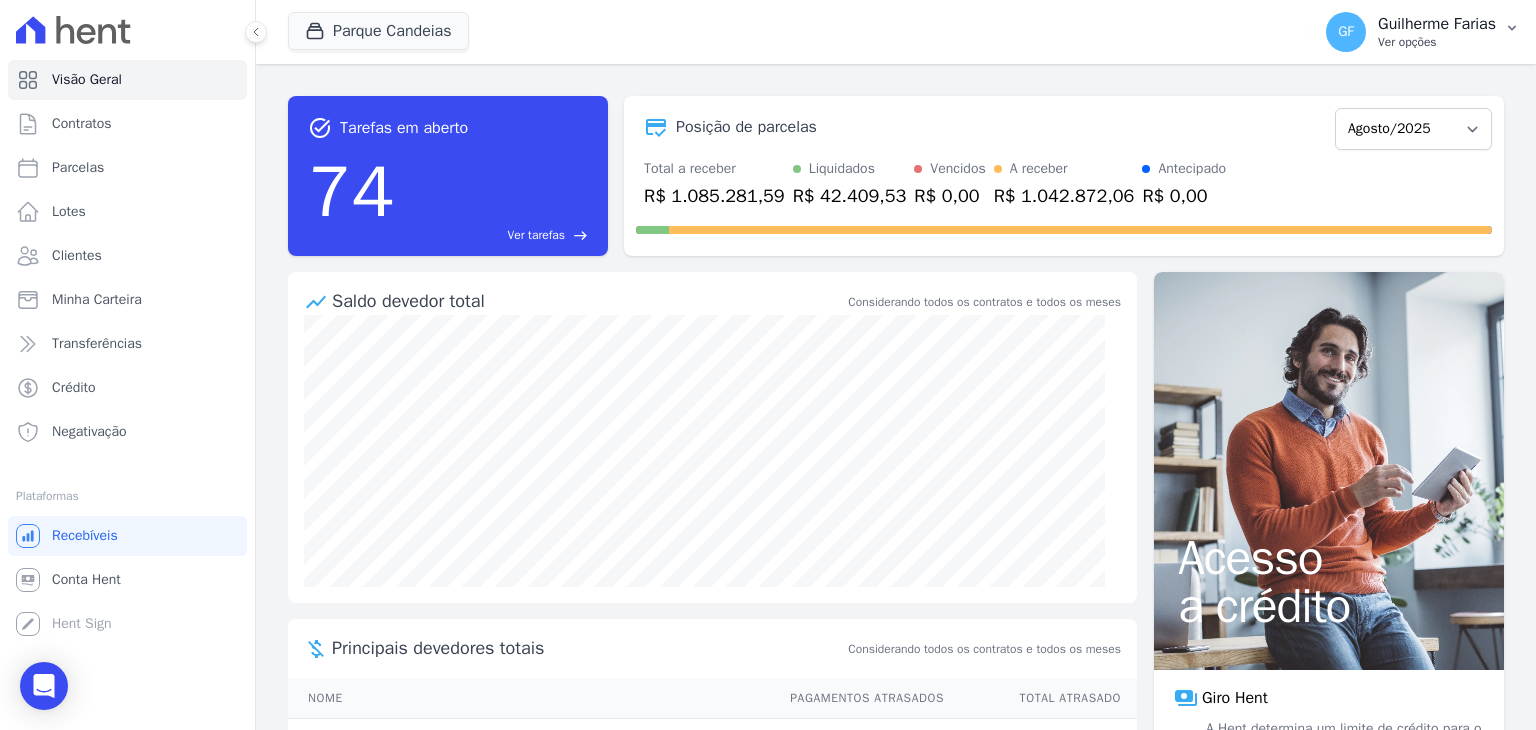 click on "Ver opções" at bounding box center (1437, 42) 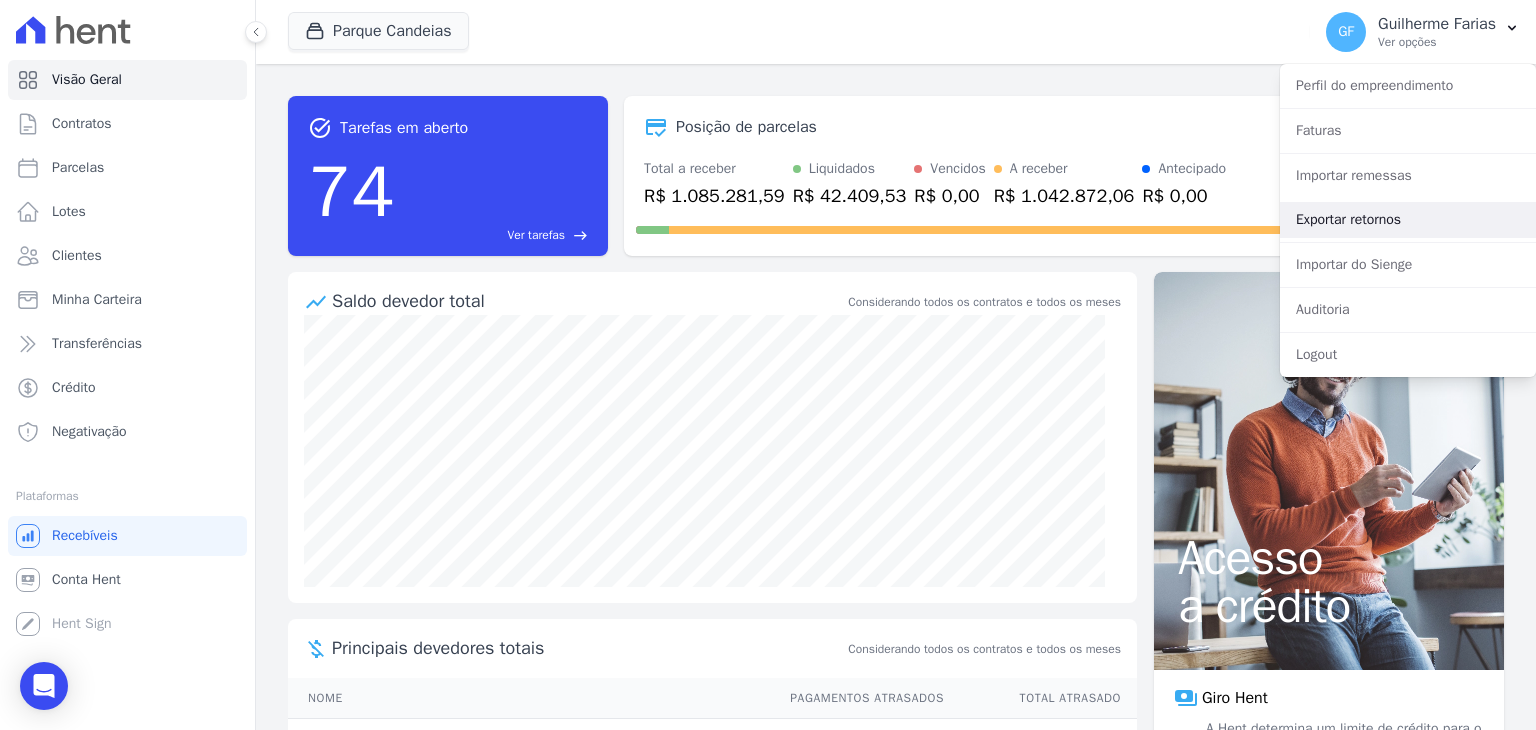 click on "Exportar retornos" at bounding box center (1408, 220) 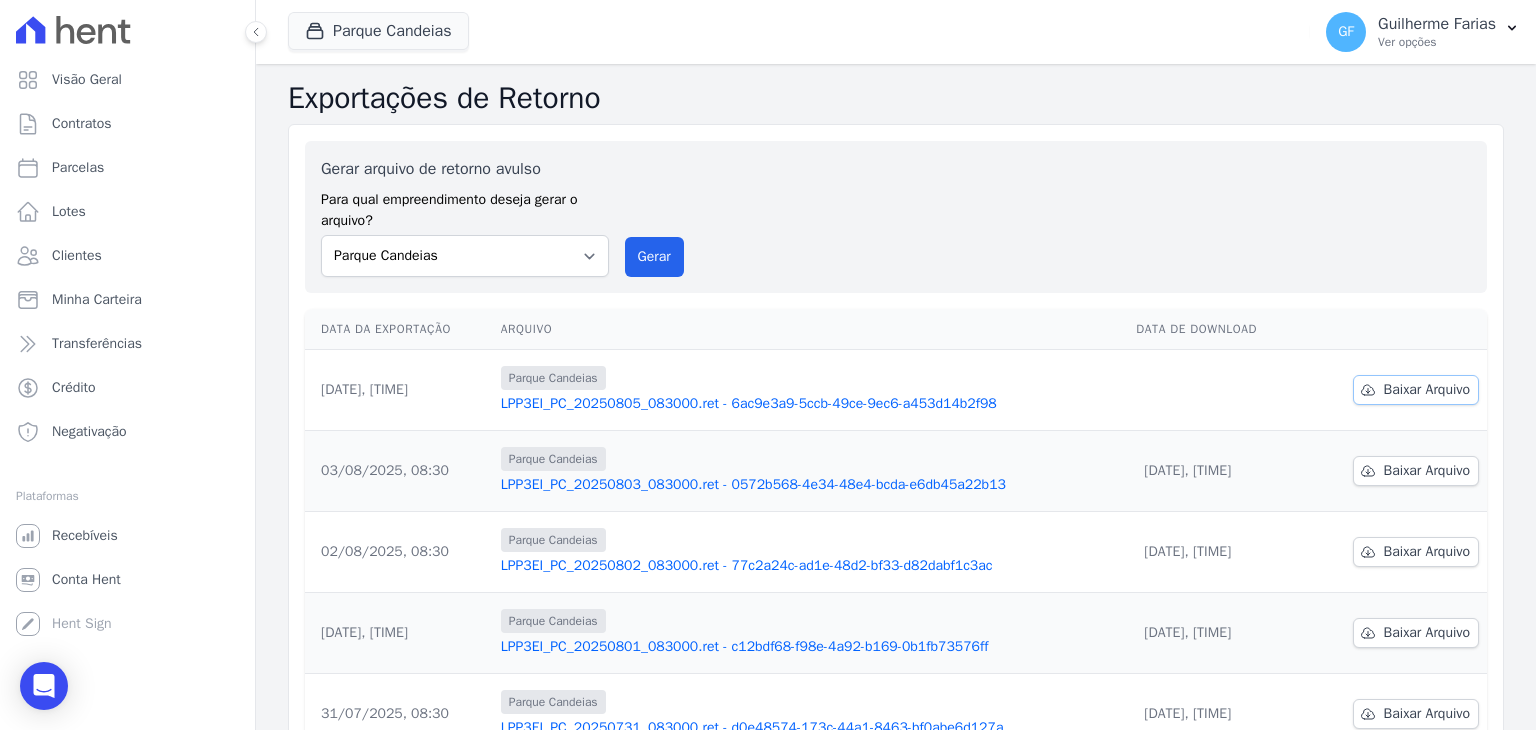 click on "Baixar Arquivo" at bounding box center (1427, 390) 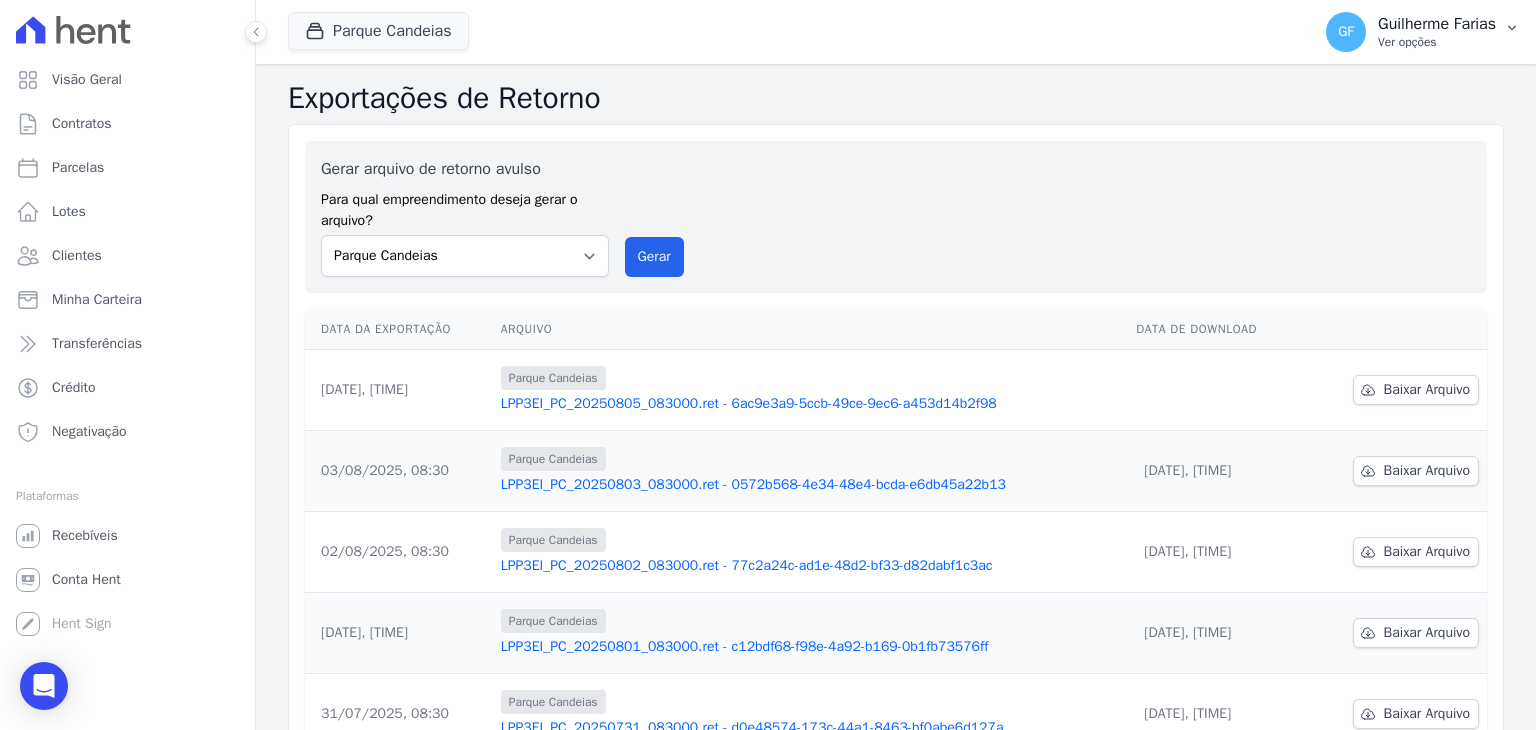 click on "[FIRST] [LAST] Ver opções" at bounding box center [1411, 32] 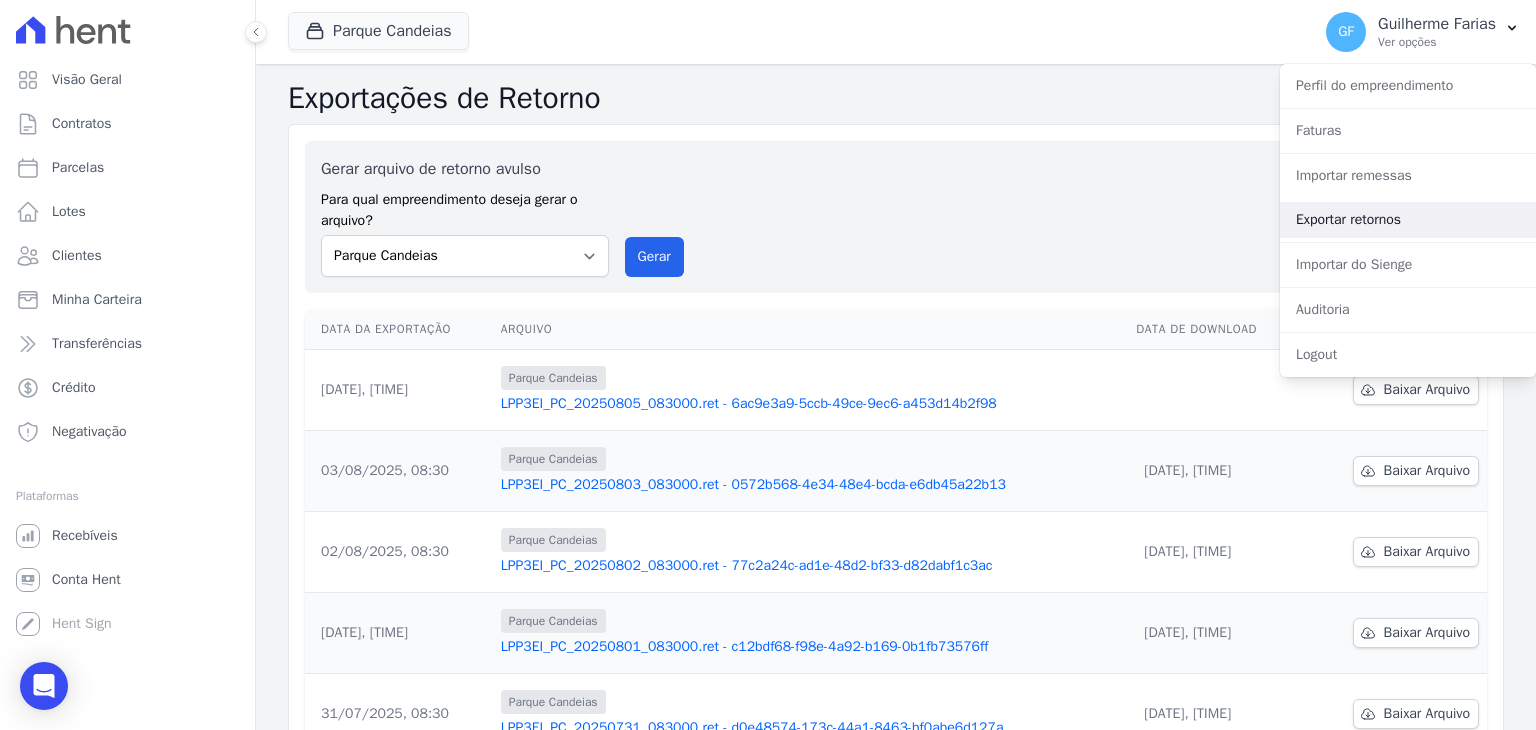 click on "Exportar retornos" at bounding box center [1408, 220] 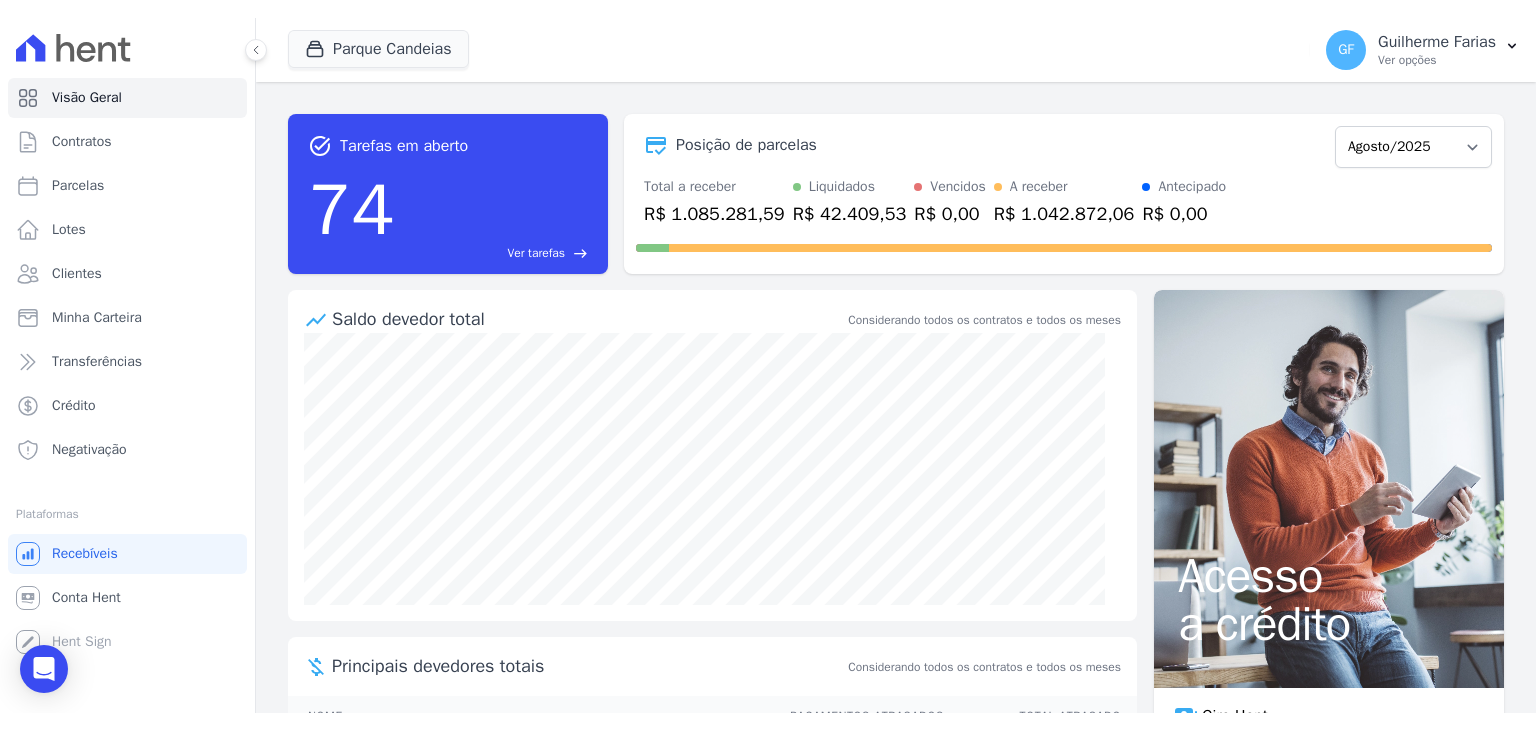 scroll, scrollTop: 0, scrollLeft: 0, axis: both 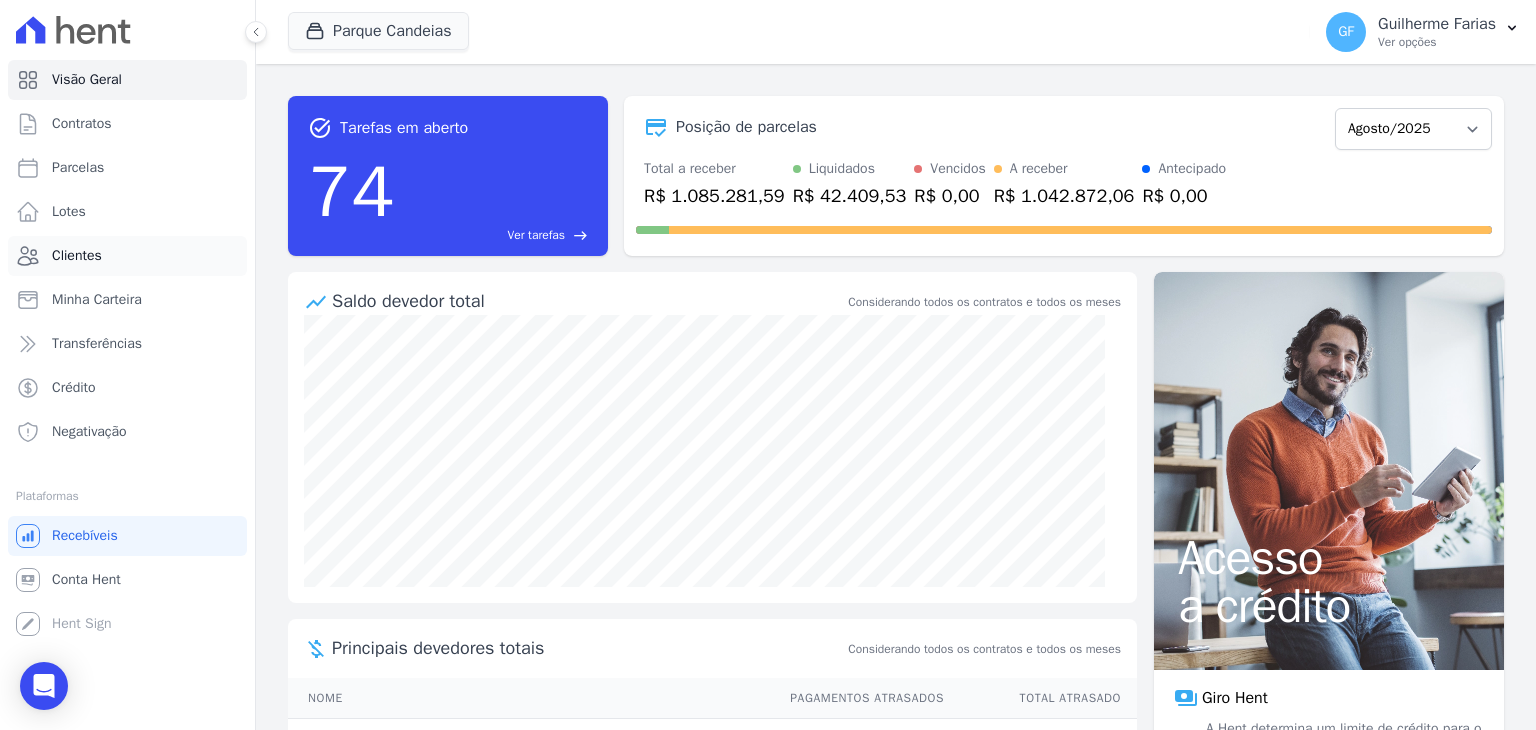 click on "Clientes" at bounding box center [77, 256] 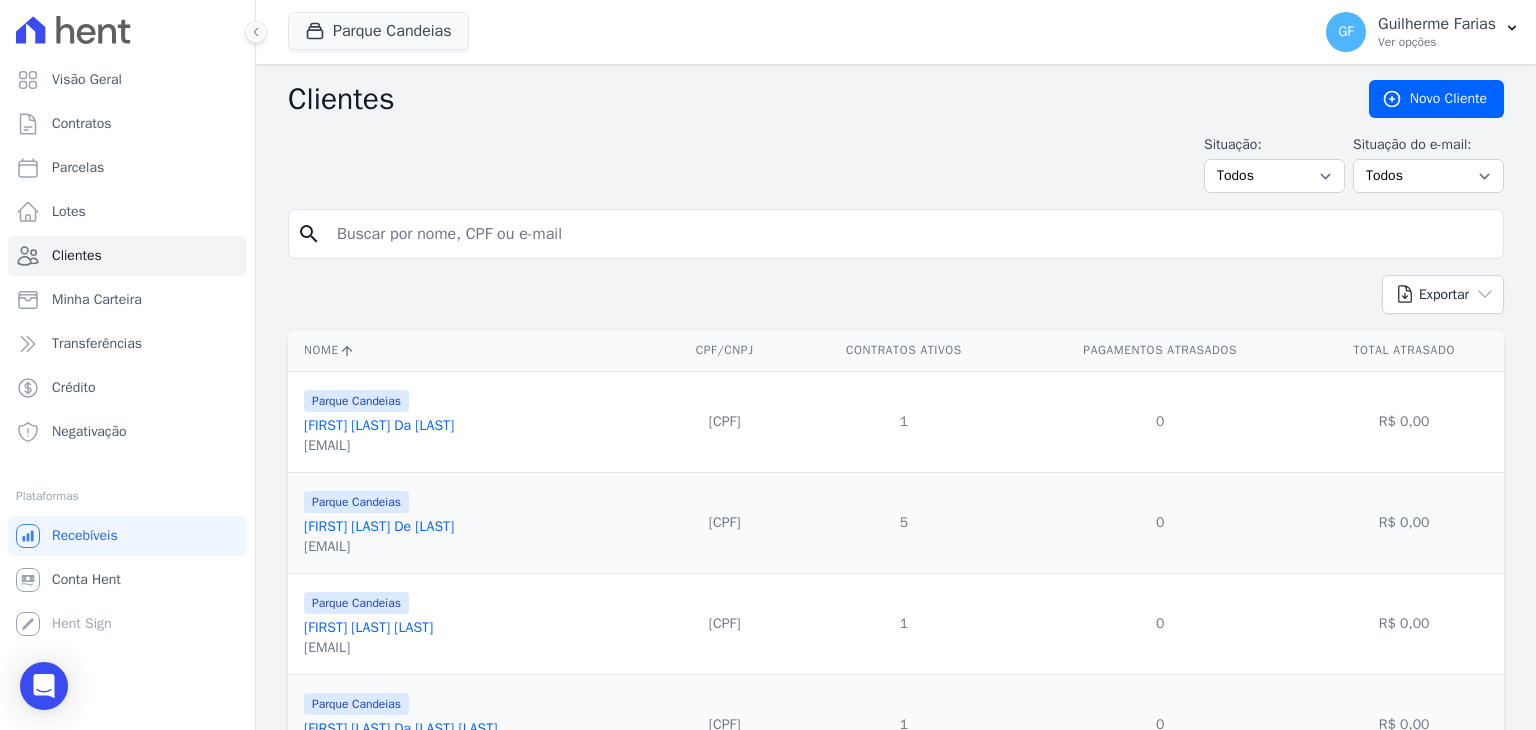 click at bounding box center (910, 234) 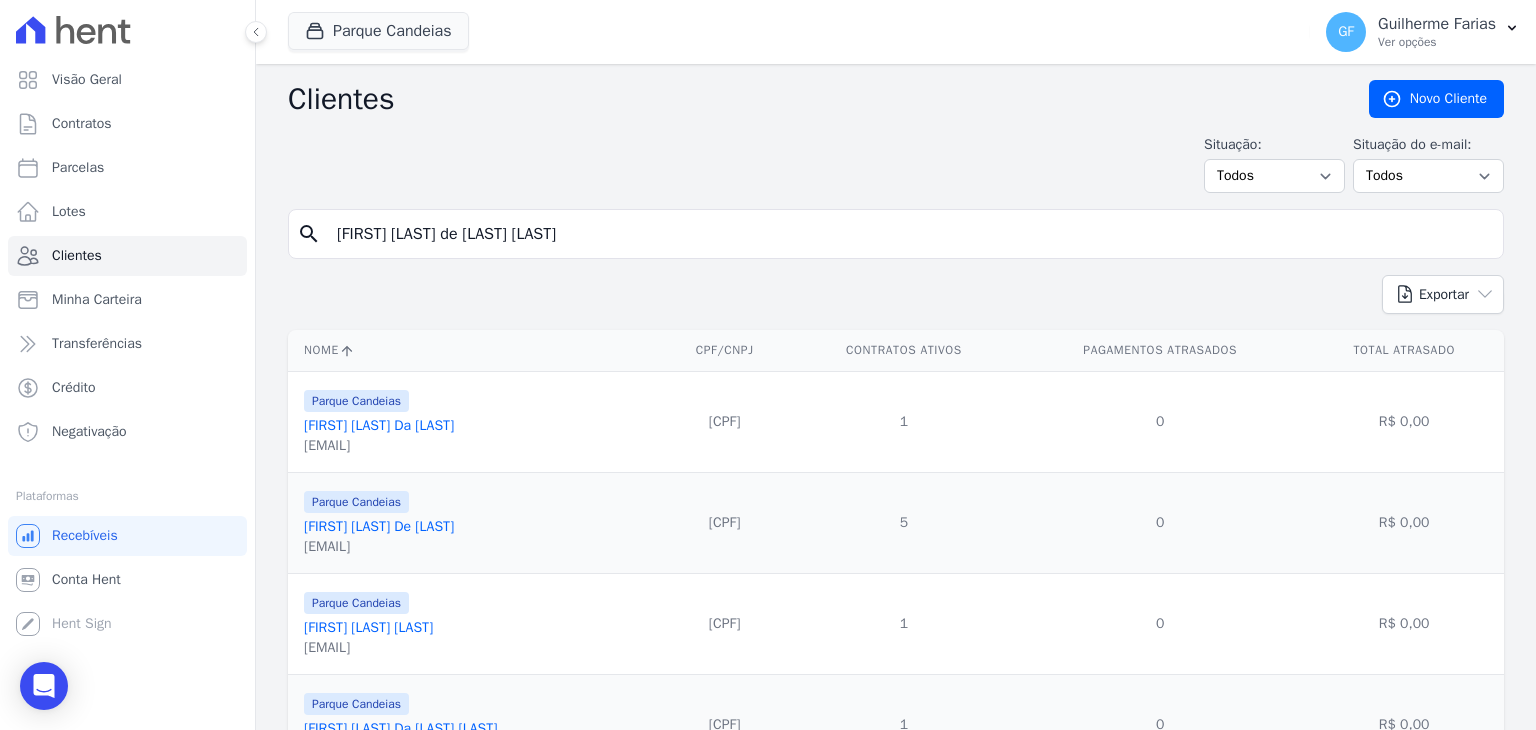 type on "[FIRST] [LAST] de [LAST] [LAST]" 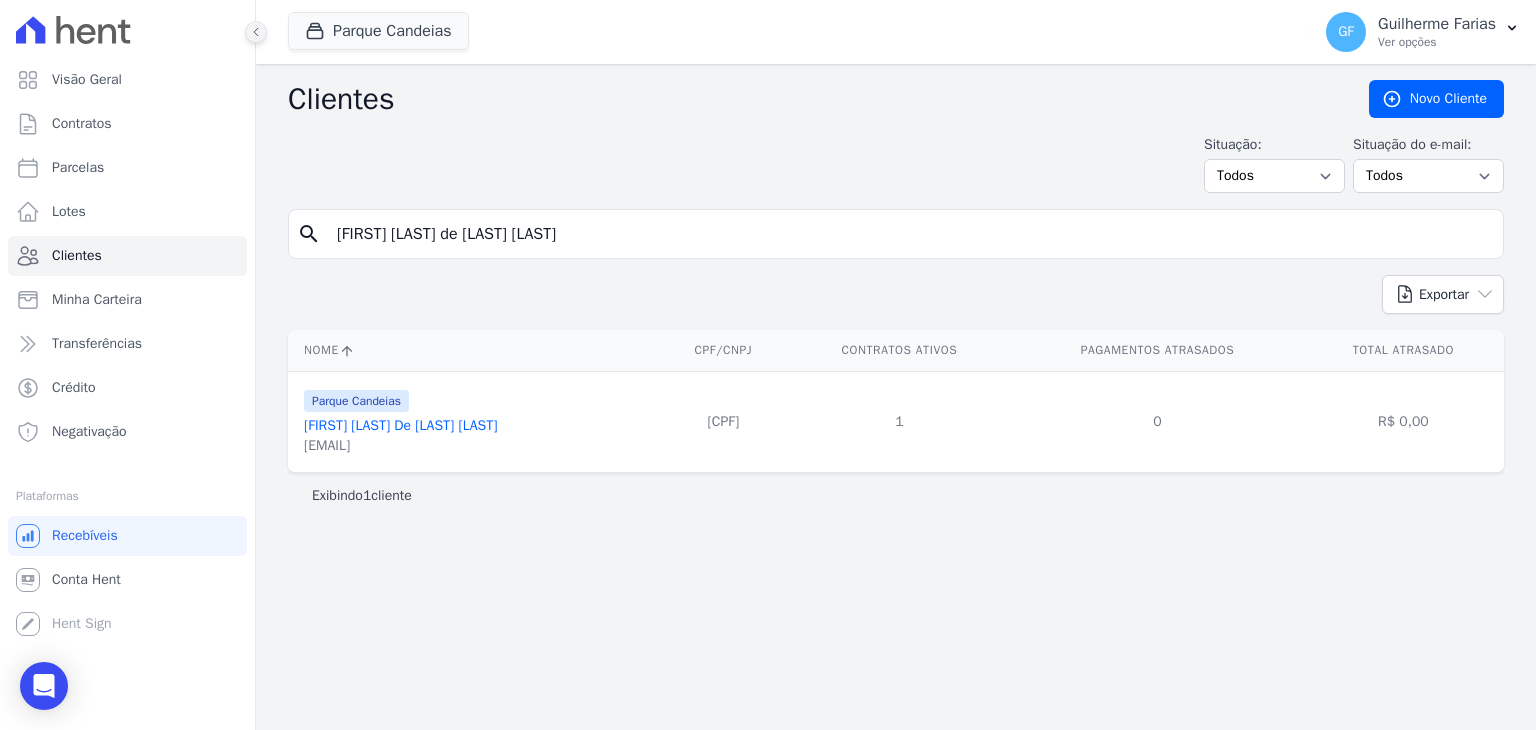 click 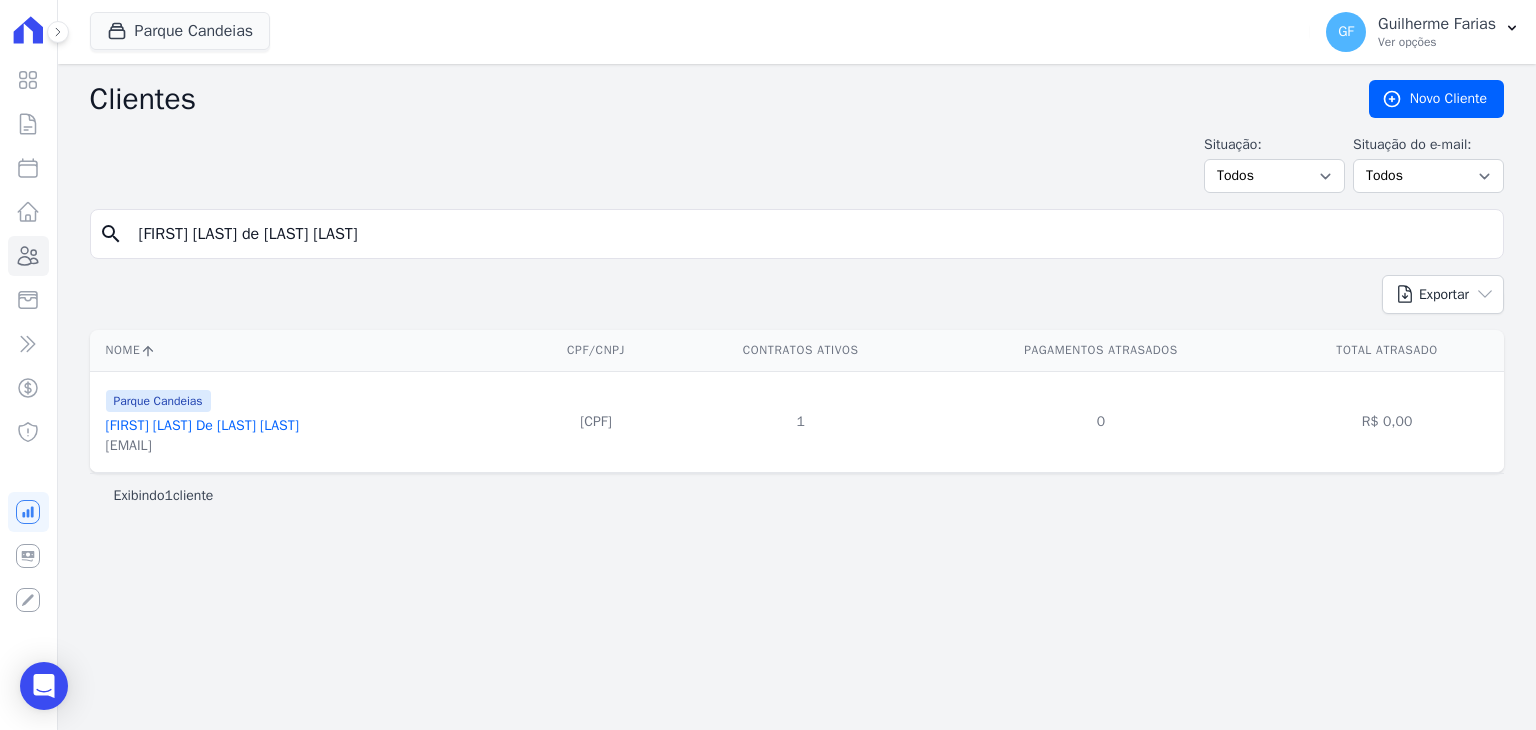 click on "[FIRST] [LAST] De [LAST] [LAST]" at bounding box center [202, 425] 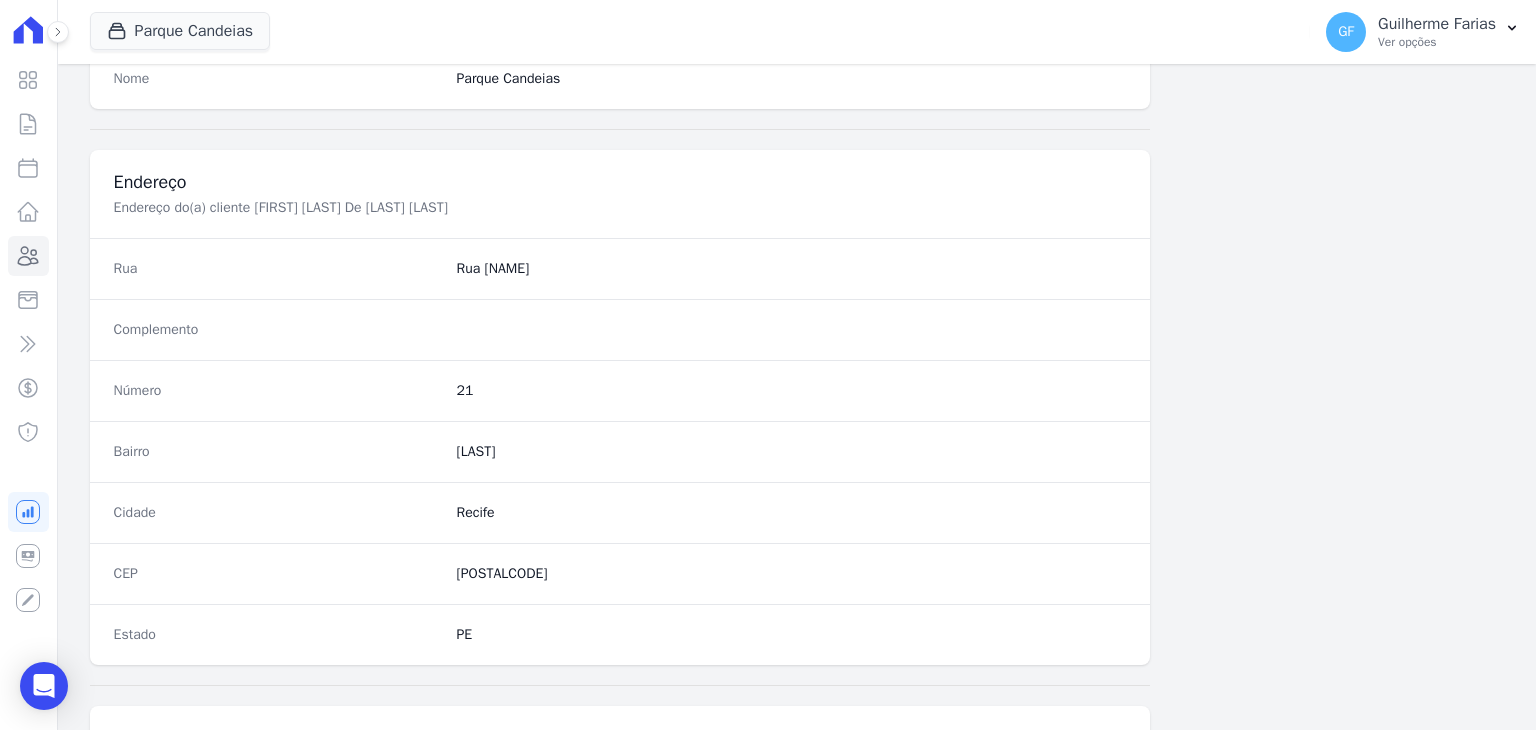 scroll, scrollTop: 1100, scrollLeft: 0, axis: vertical 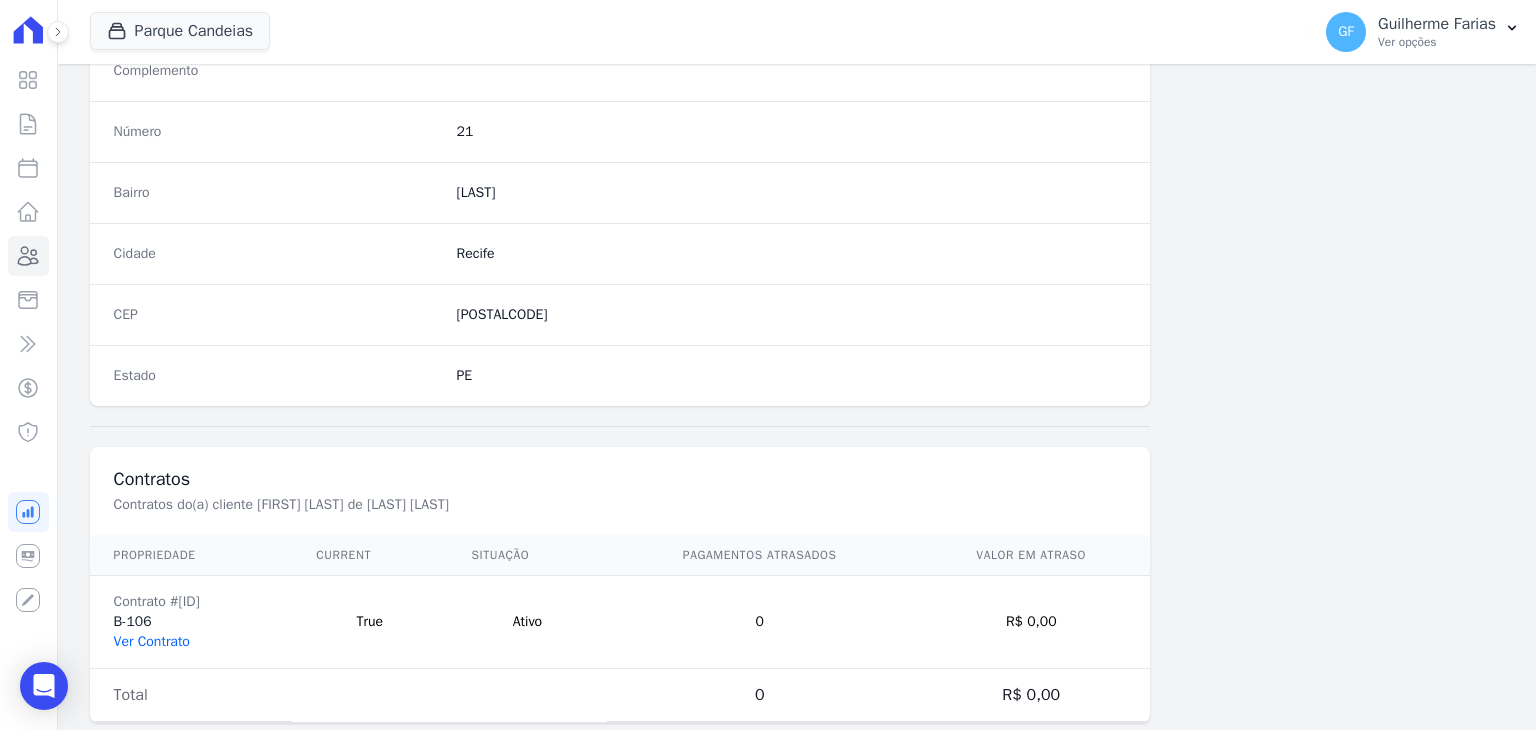 click on "Ver Contrato" at bounding box center (152, 641) 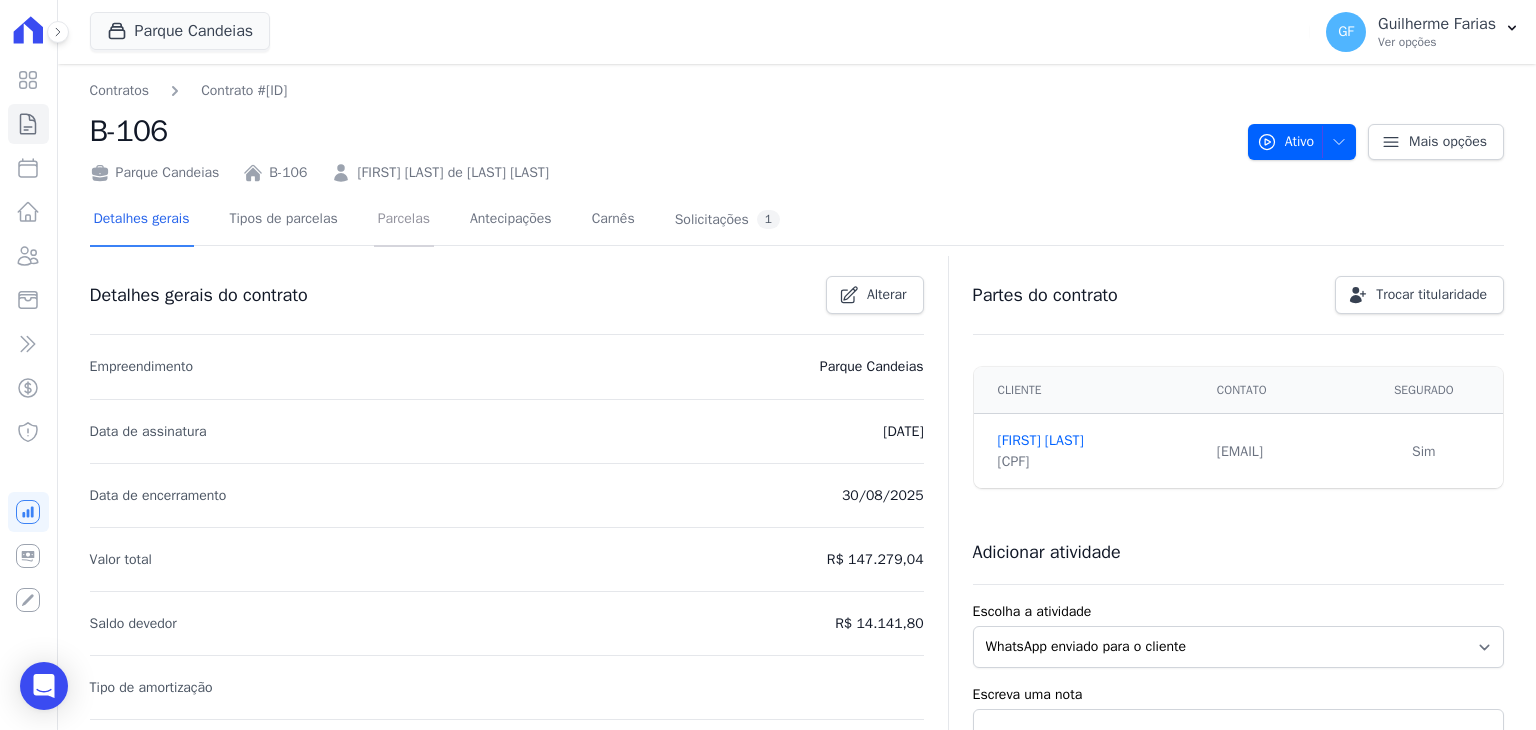 click on "Parcelas" at bounding box center (404, 220) 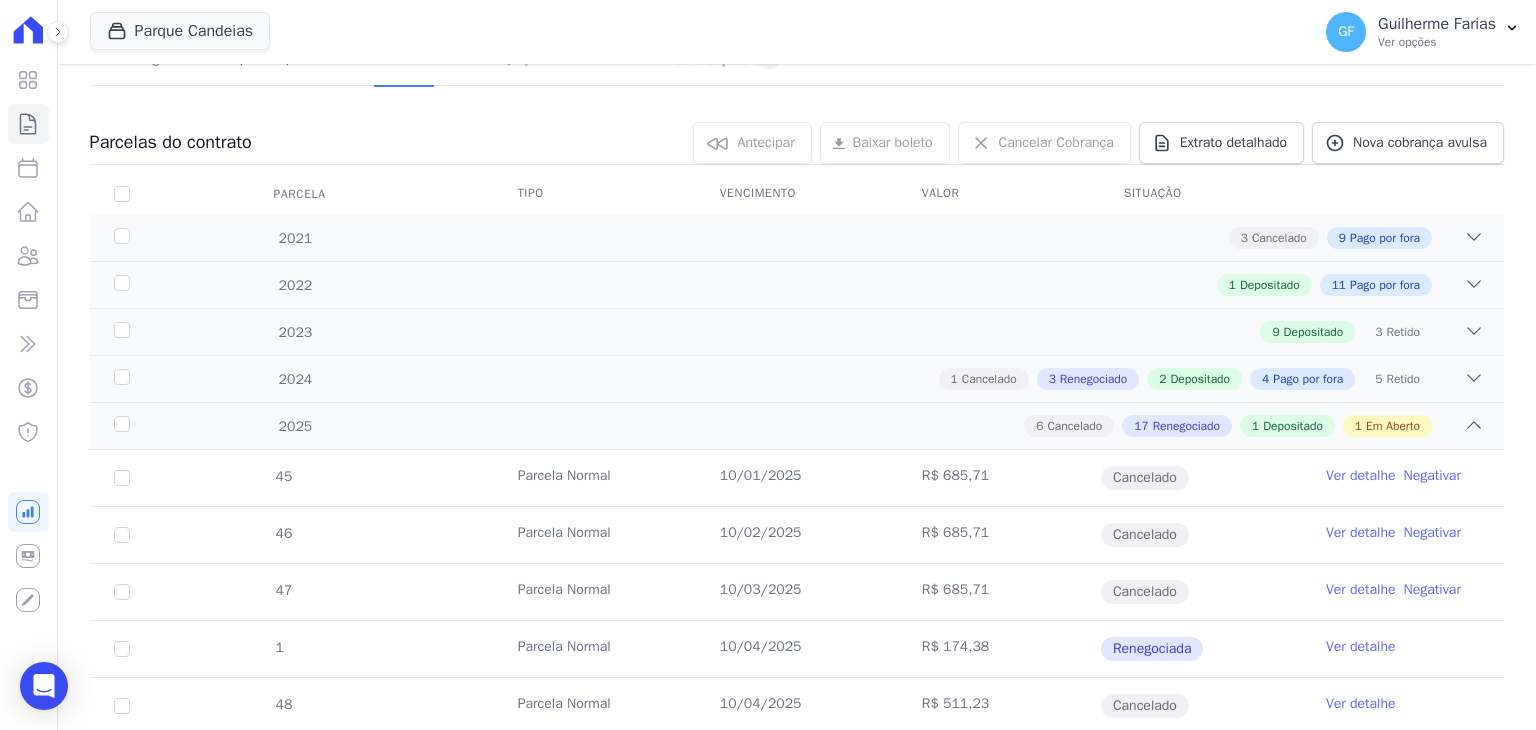 scroll, scrollTop: 157, scrollLeft: 0, axis: vertical 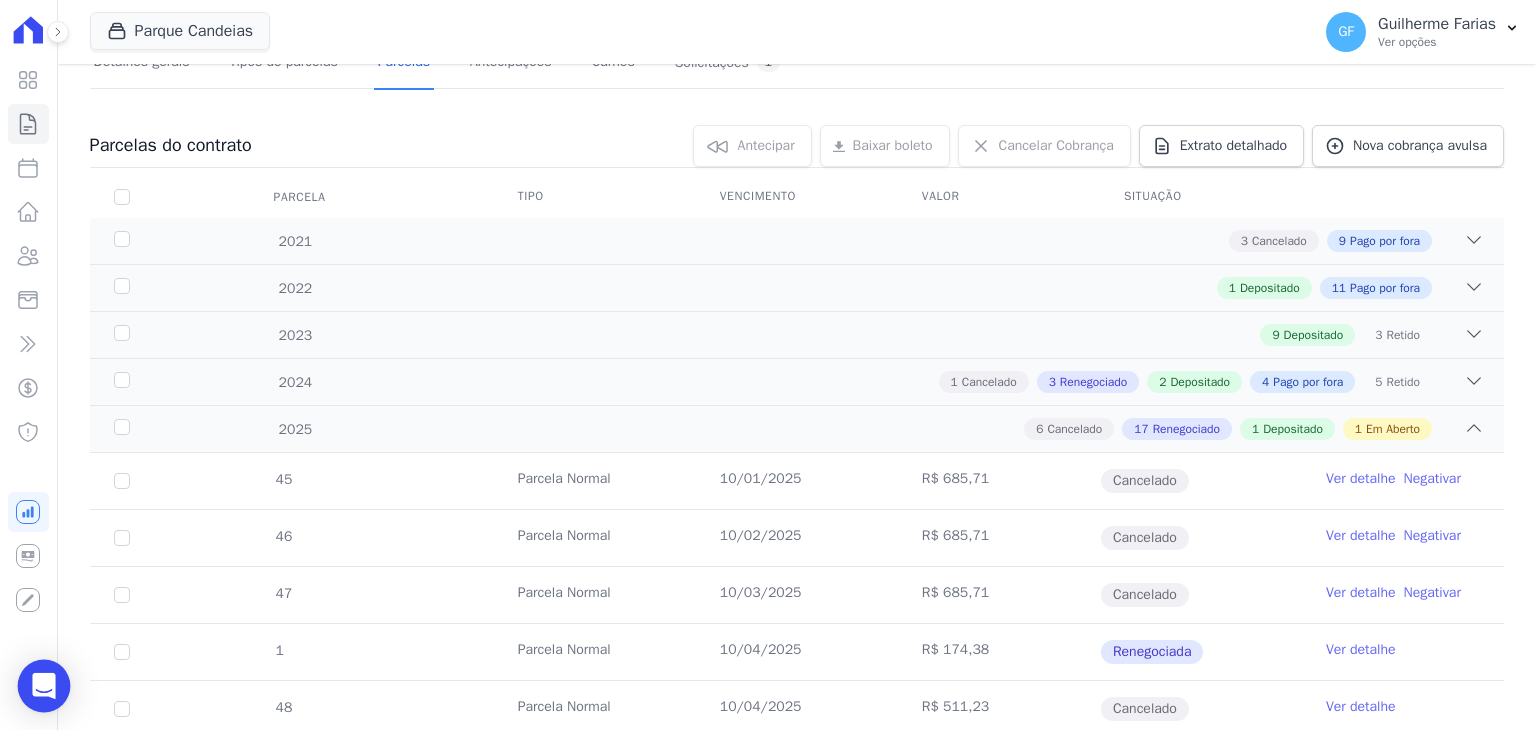 click at bounding box center (44, 686) 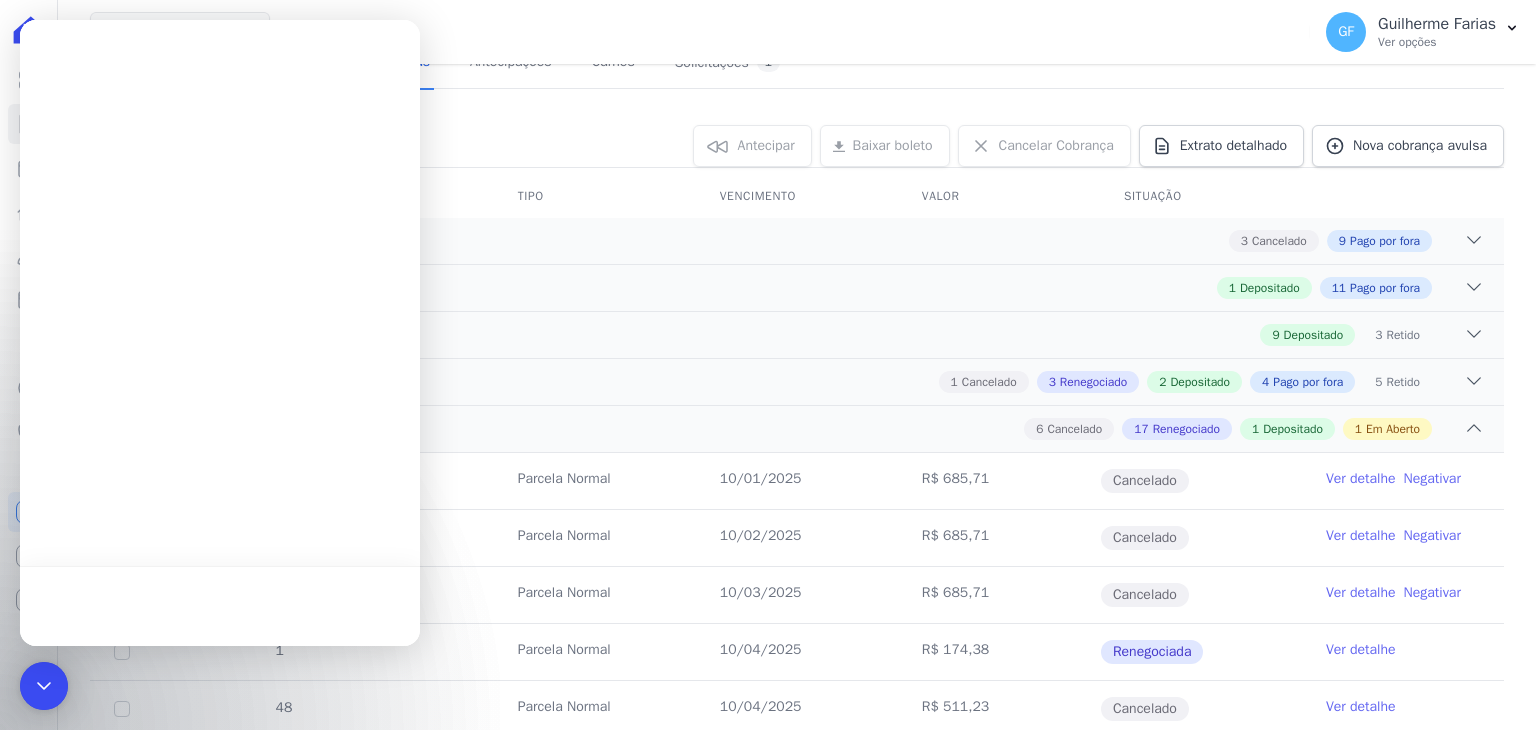 scroll, scrollTop: 0, scrollLeft: 0, axis: both 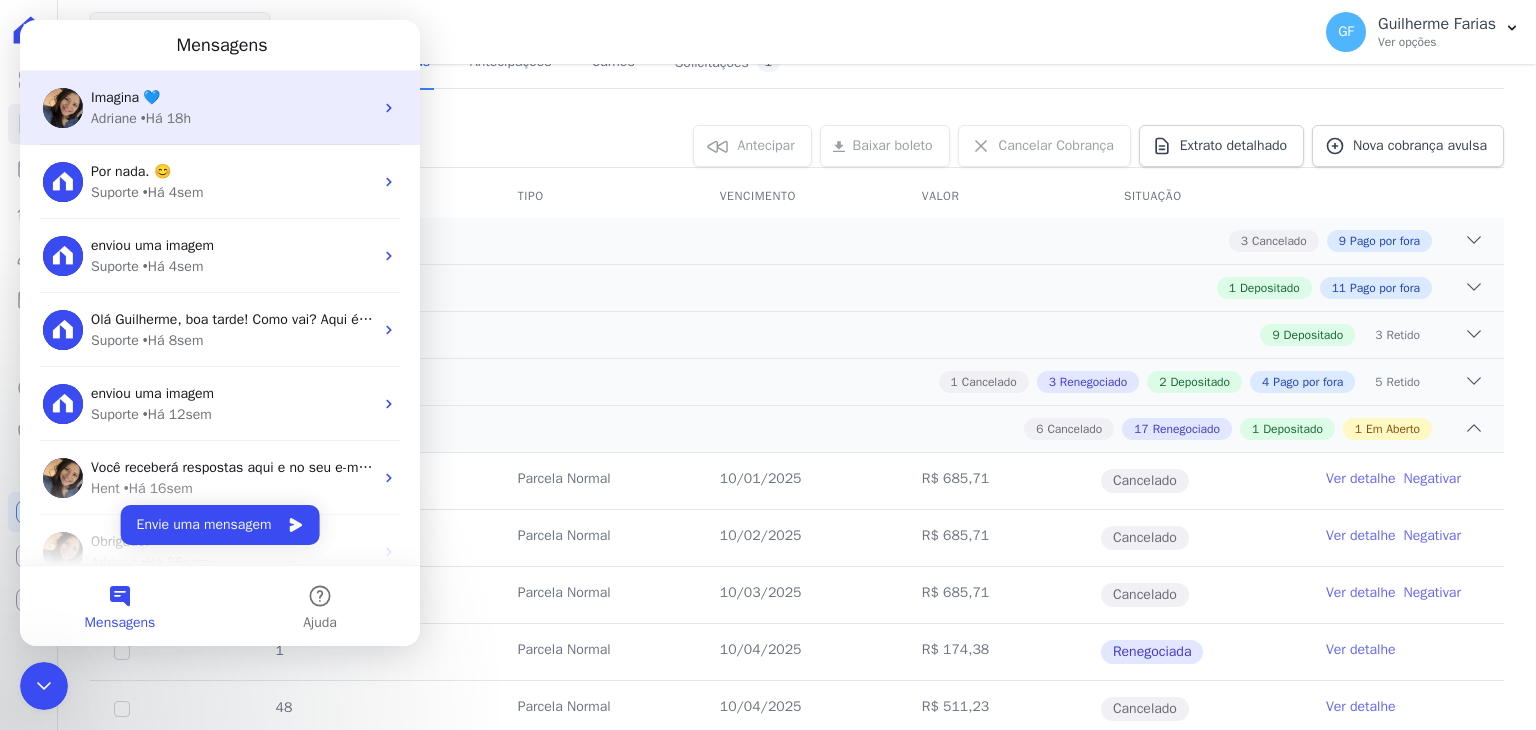 click on "Imagina 💙 [FIRST] •  Há 18h" at bounding box center [220, 108] 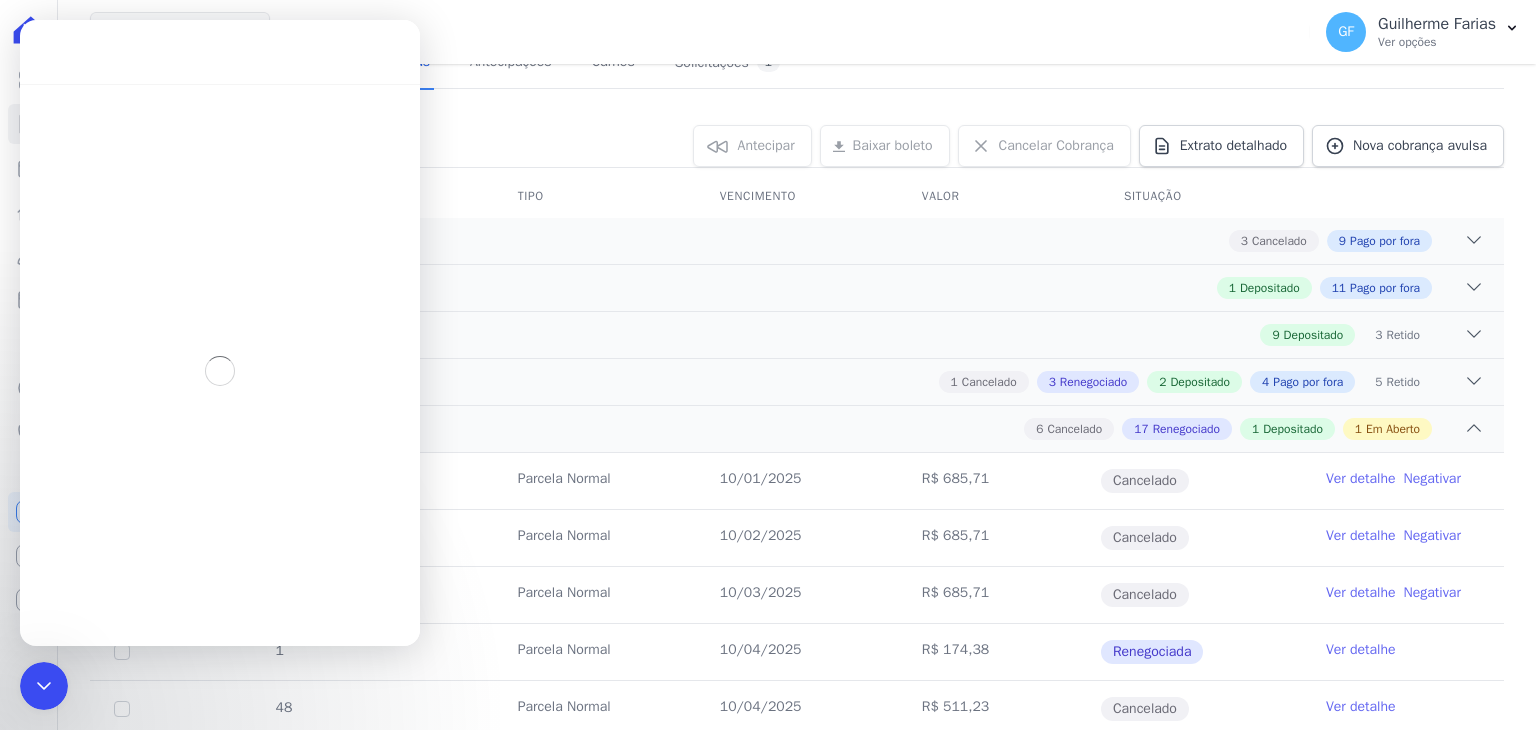 click at bounding box center [220, 371] 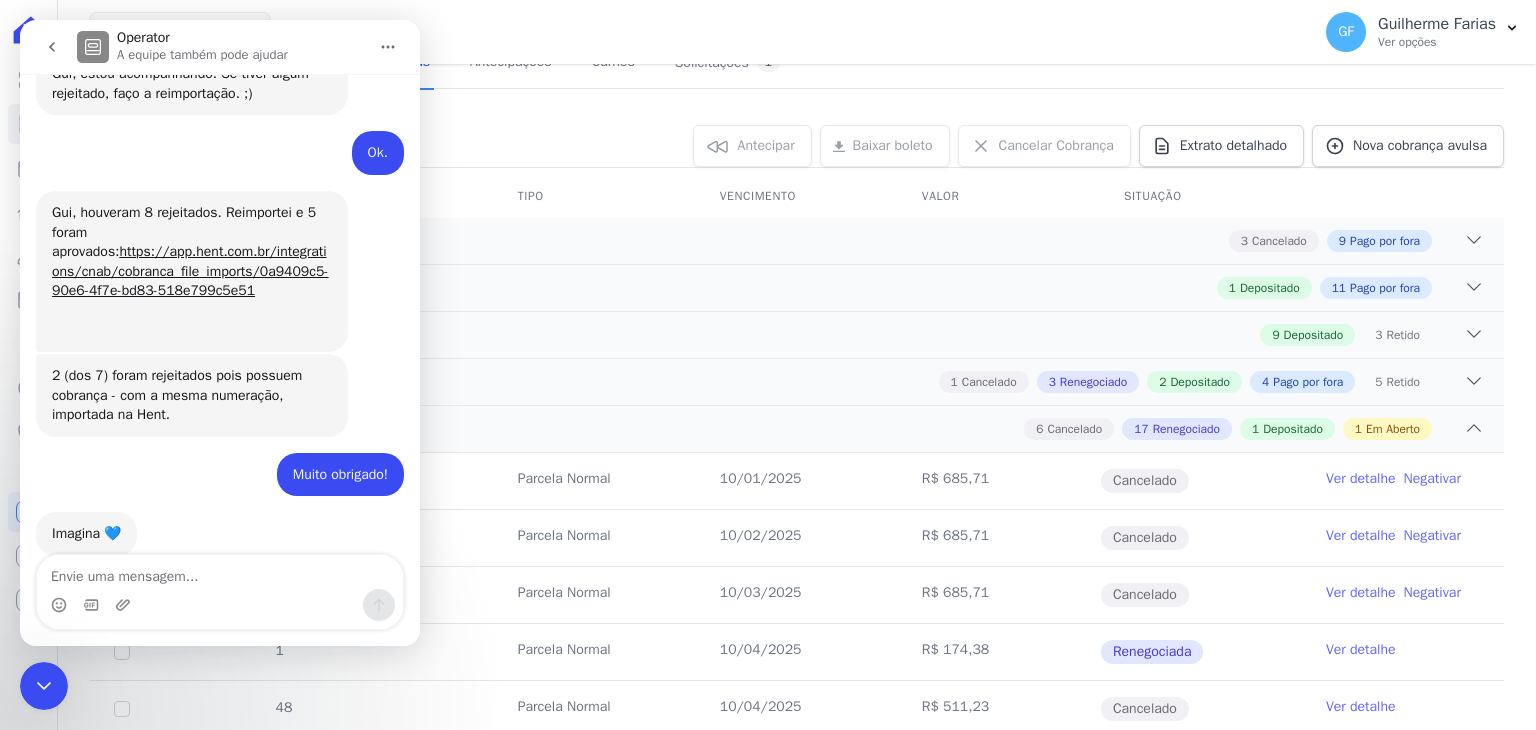scroll, scrollTop: 15902, scrollLeft: 0, axis: vertical 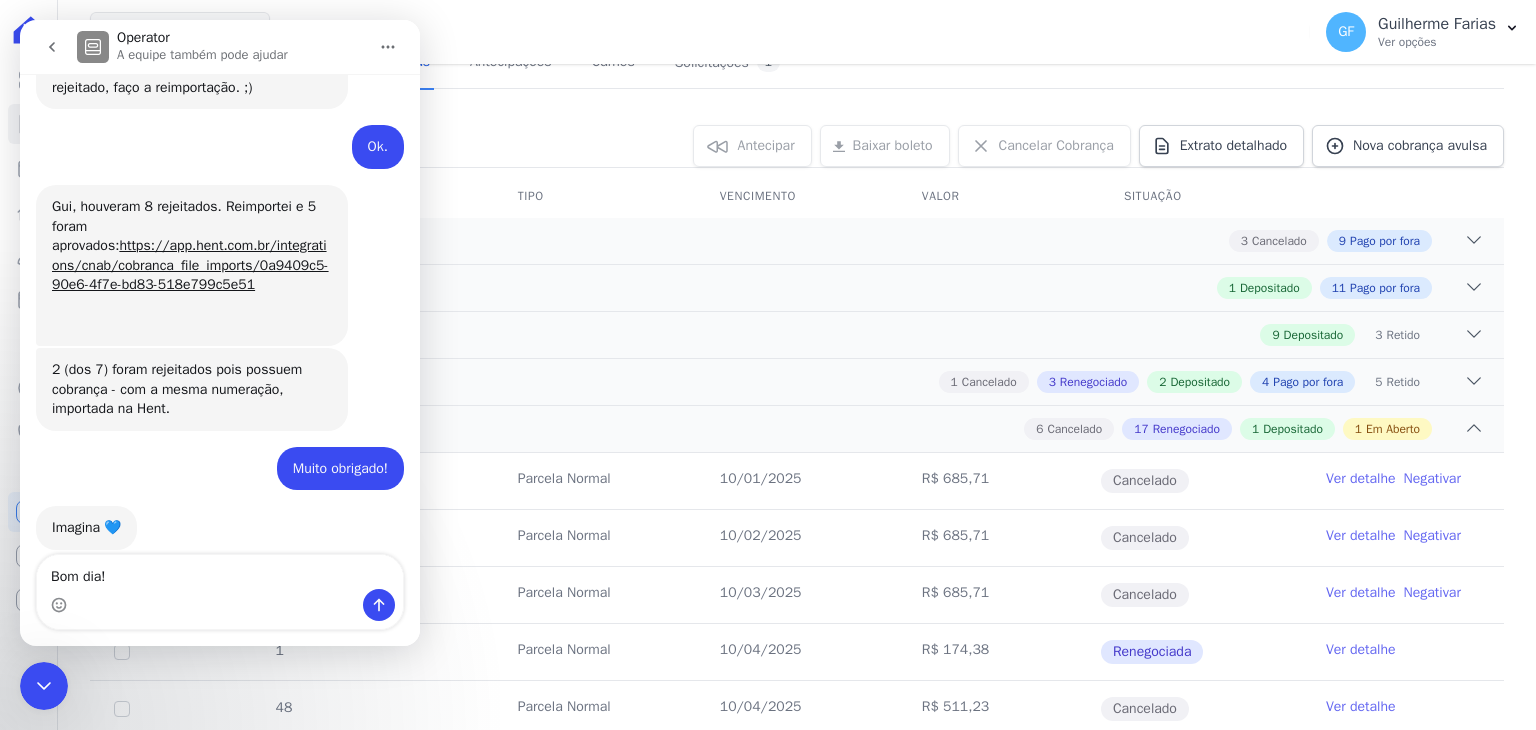 type on "Bom dia!" 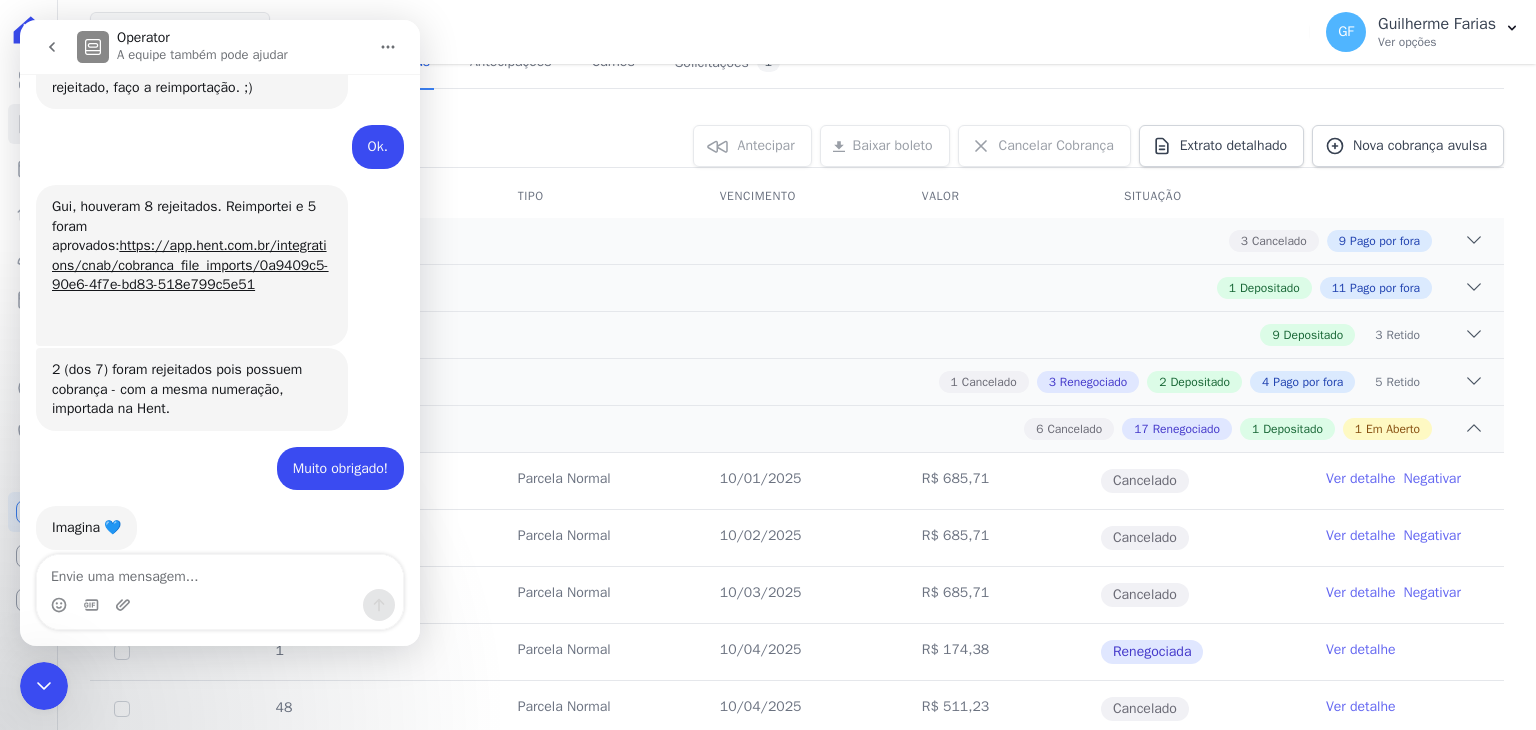 scroll, scrollTop: 15988, scrollLeft: 0, axis: vertical 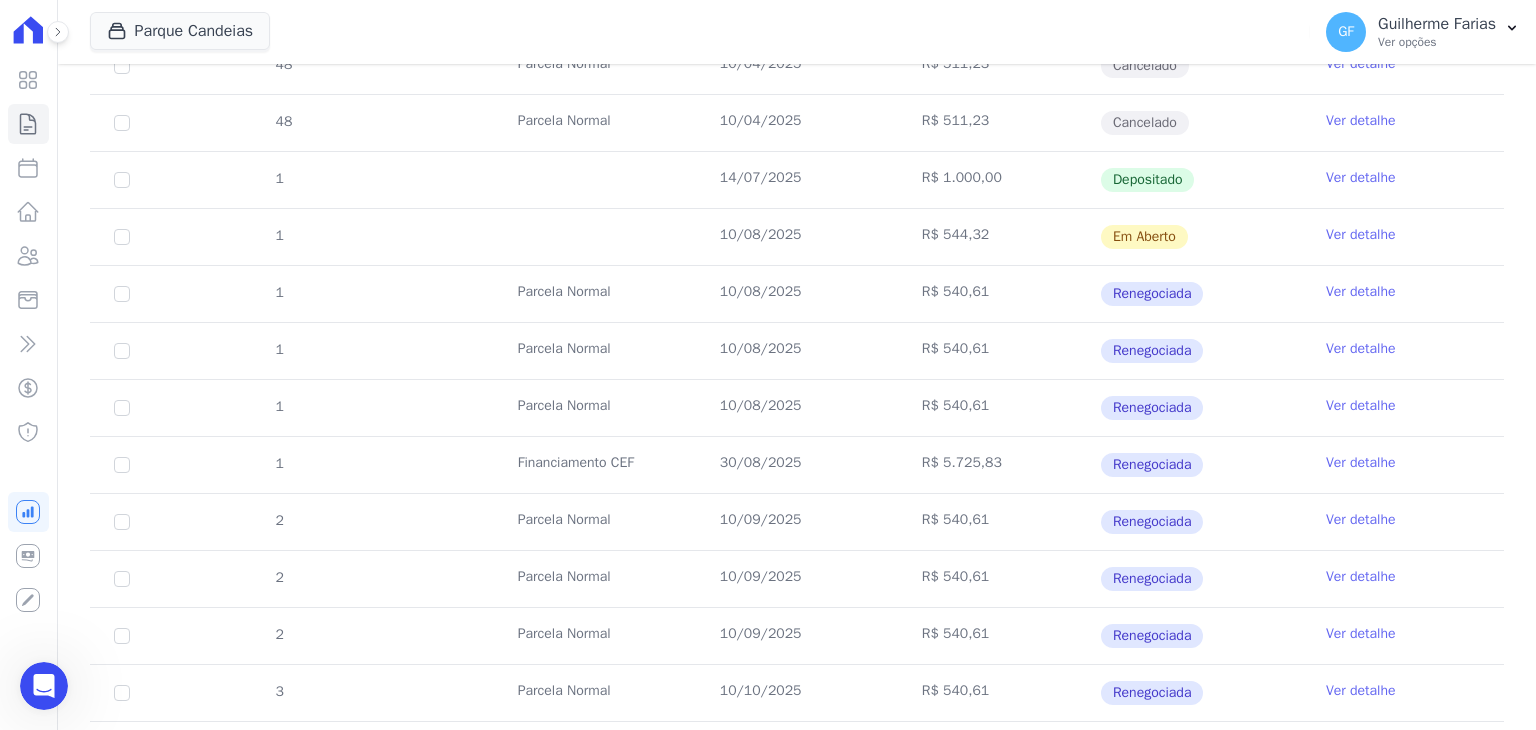 drag, startPoint x: 710, startPoint y: 280, endPoint x: 1008, endPoint y: 338, distance: 303.59183 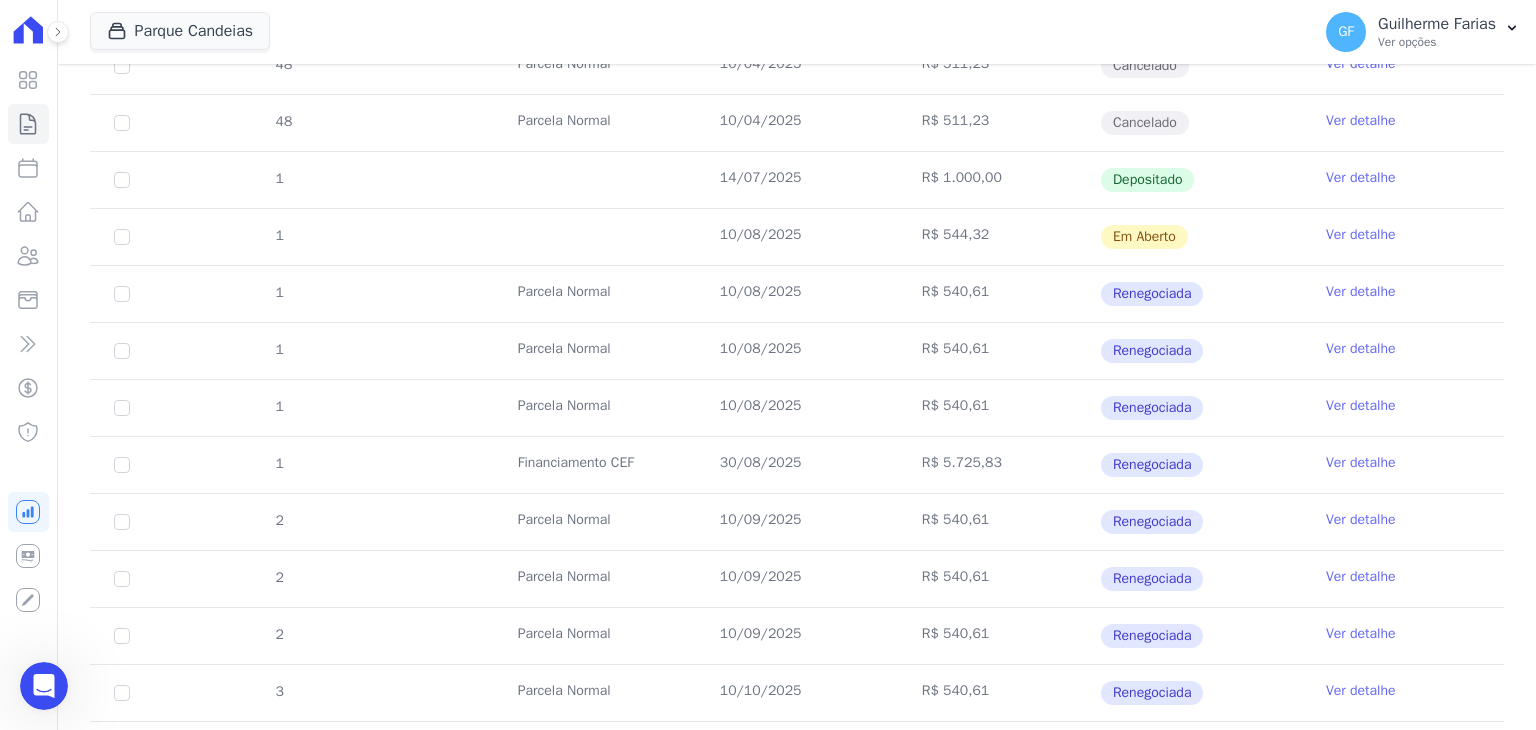 click 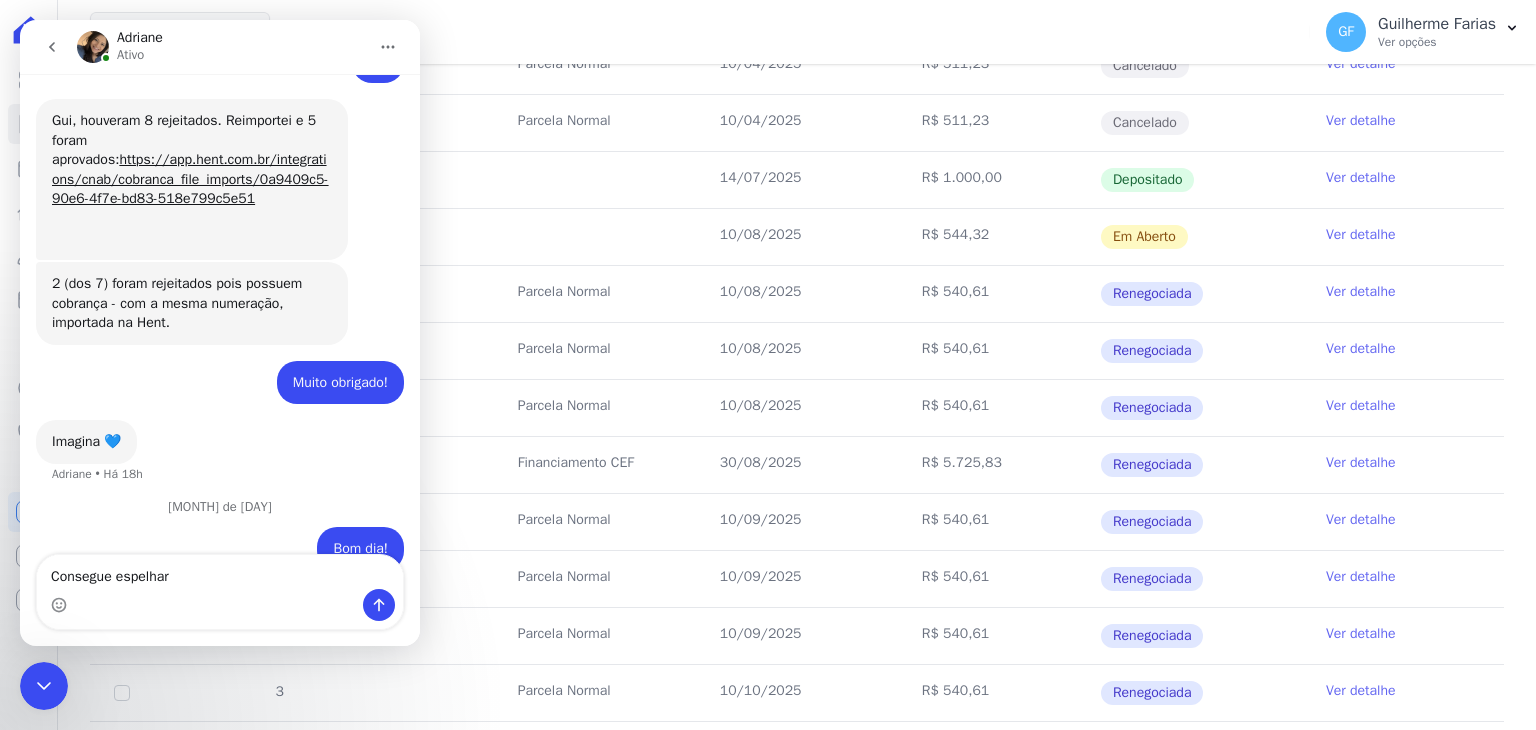 scroll, scrollTop: 15988, scrollLeft: 0, axis: vertical 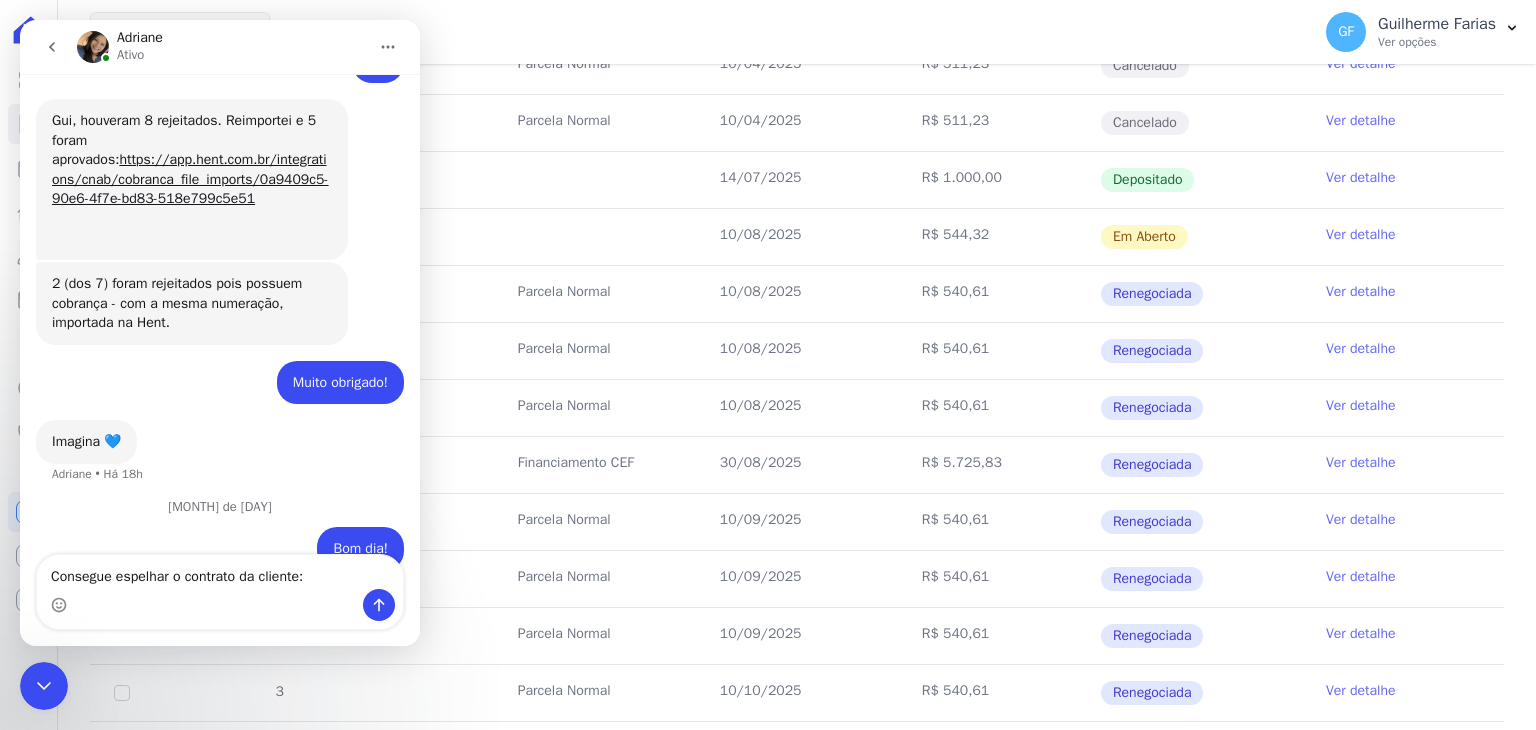 type on "Consegue espelhar o contrato da cliente: [FIRST] [LAST] [LAST] [LAST]" 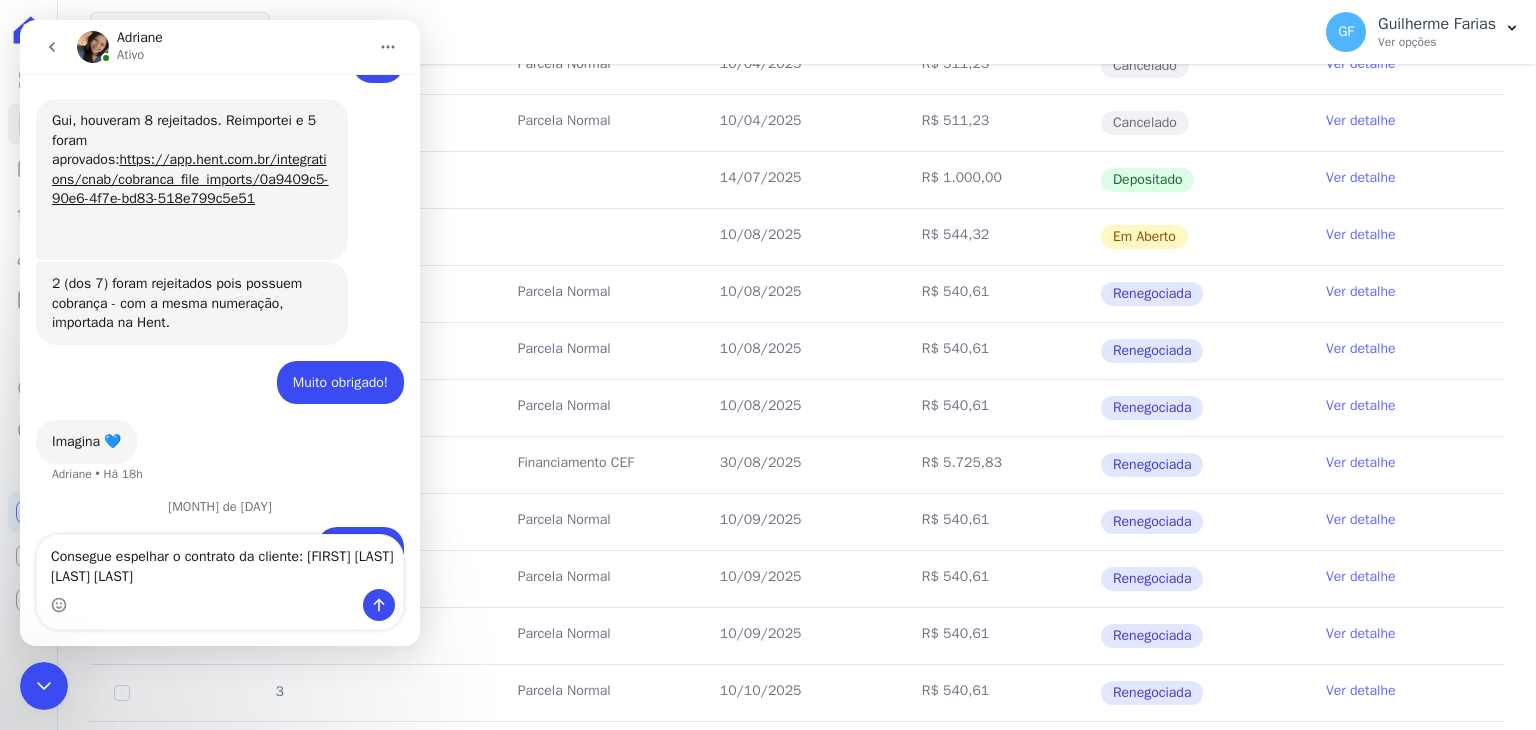 scroll, scrollTop: 16008, scrollLeft: 0, axis: vertical 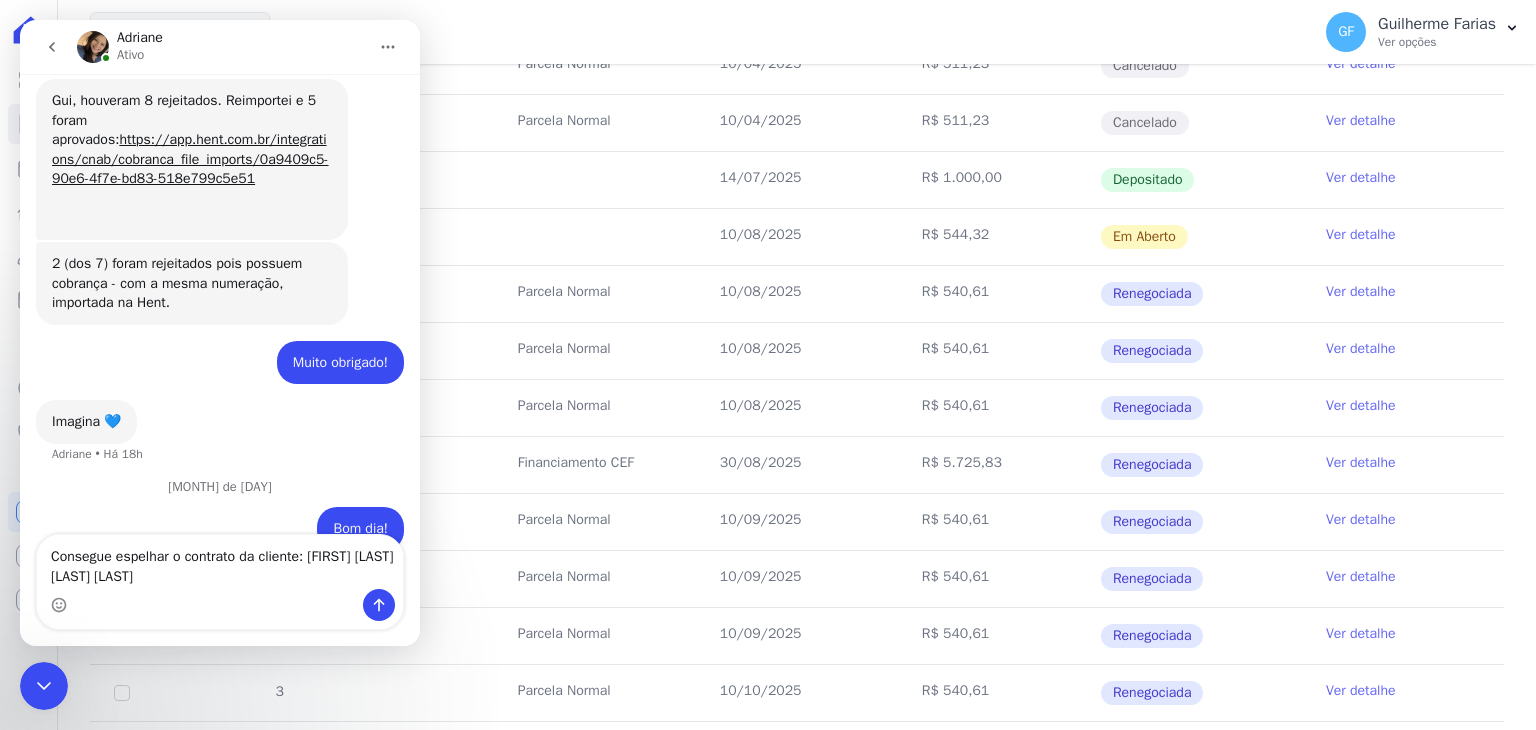 type 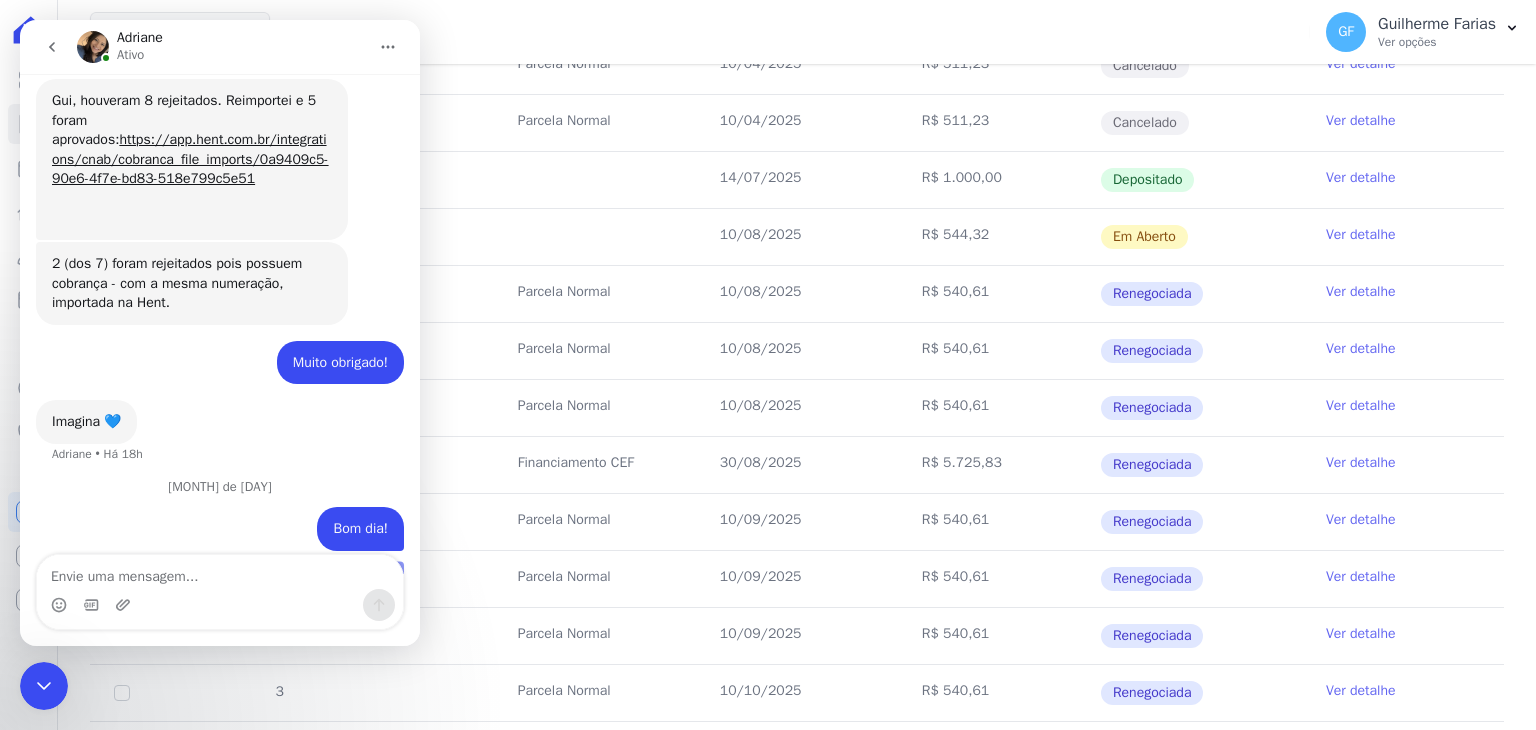 scroll, scrollTop: 16053, scrollLeft: 0, axis: vertical 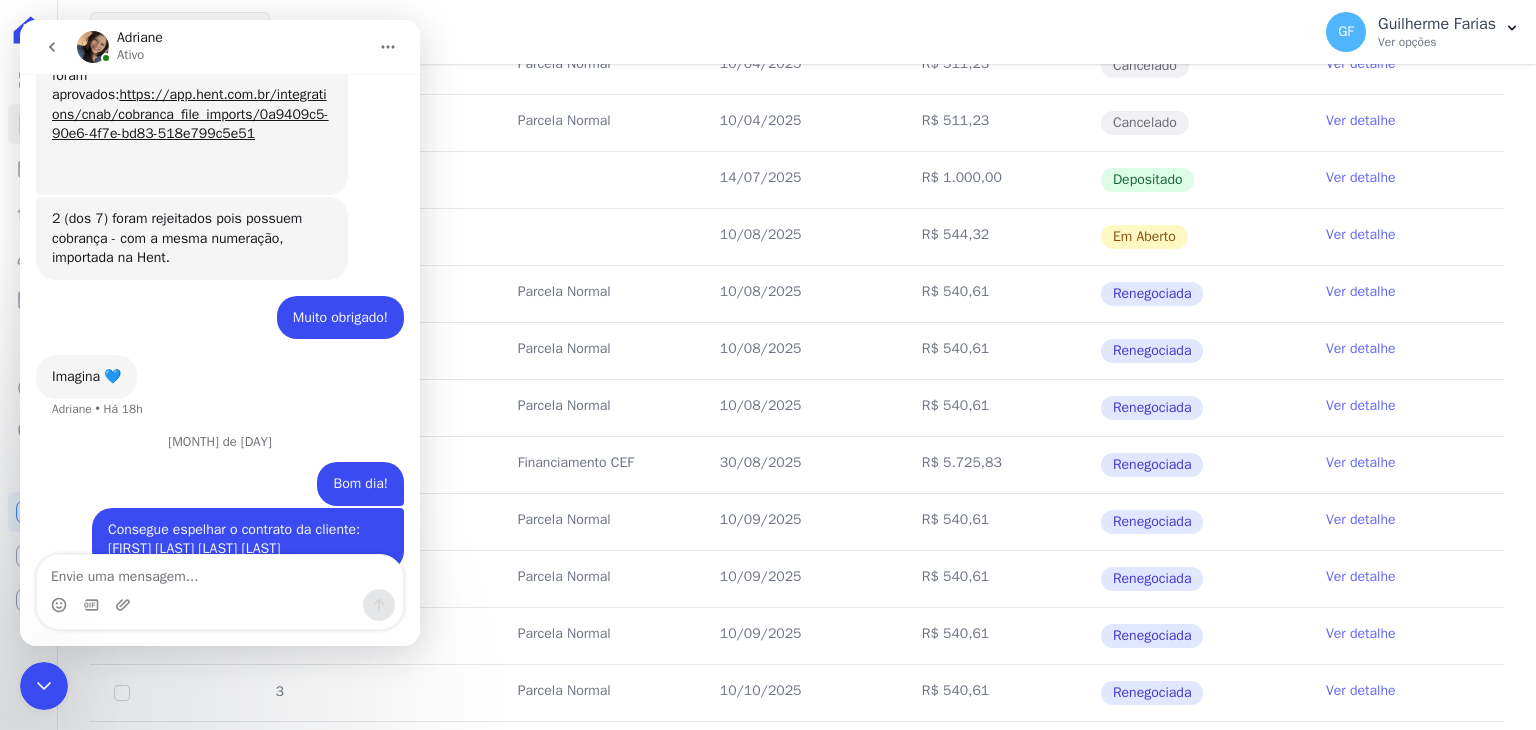 click on "R$ 540,61" at bounding box center [999, 351] 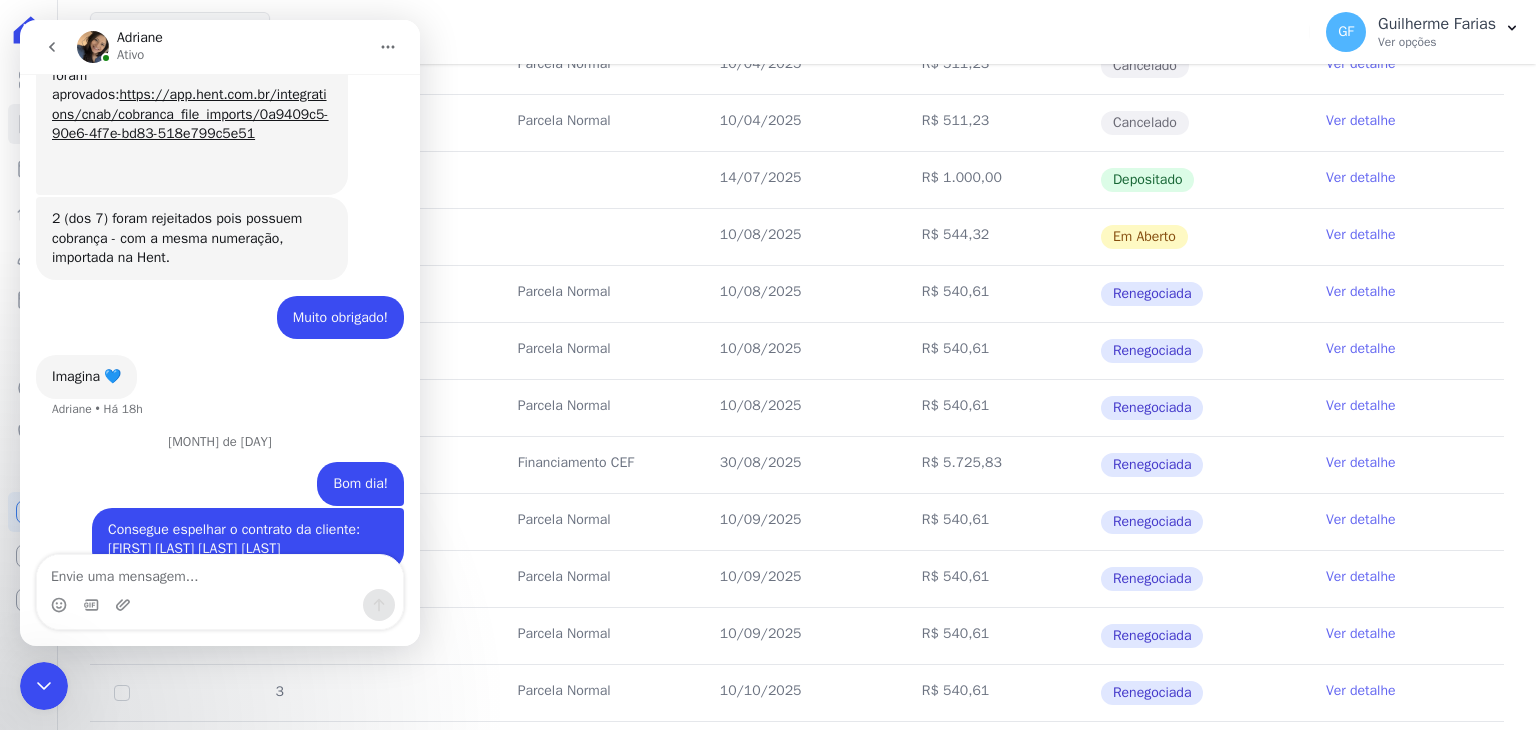 click on "Ver detalhe" at bounding box center (1361, 292) 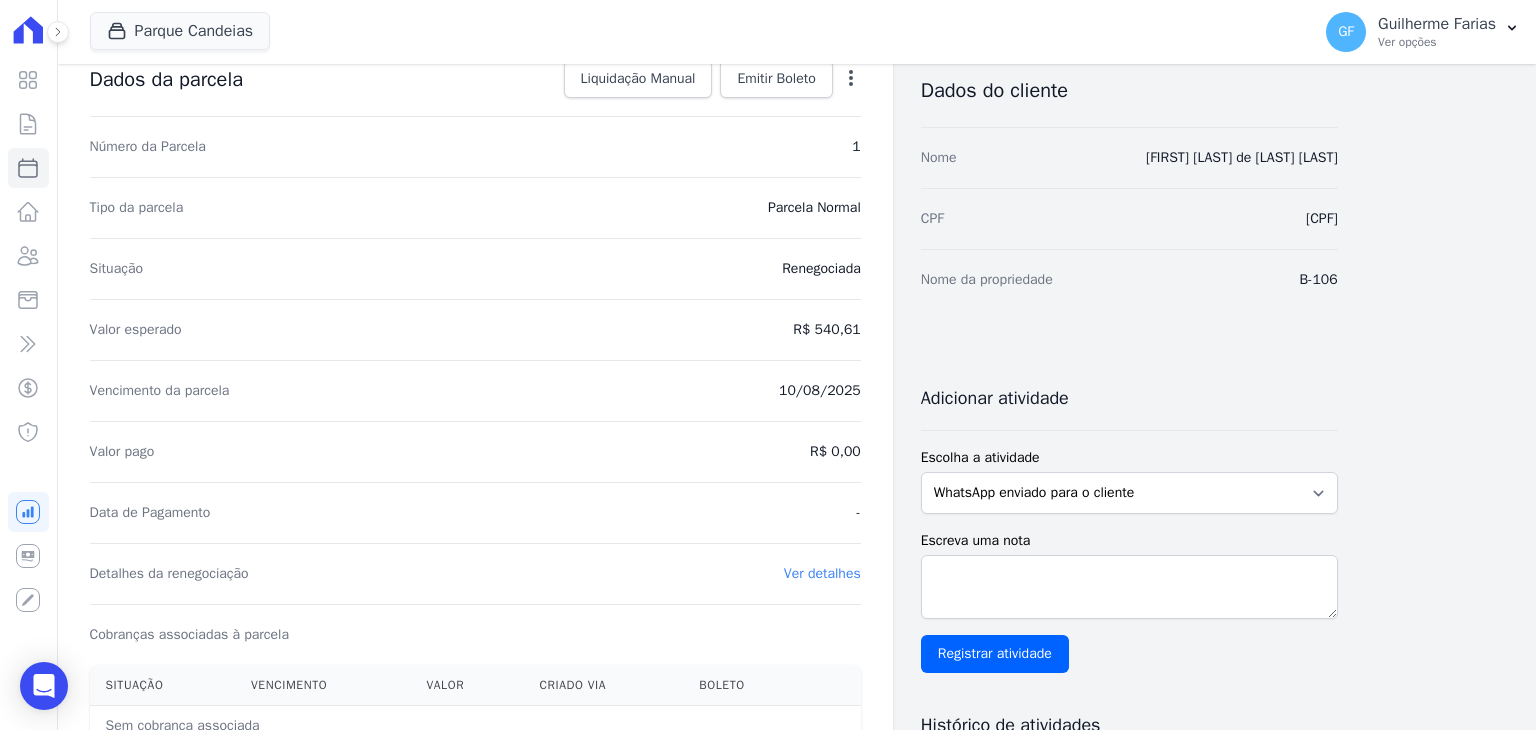 scroll, scrollTop: 0, scrollLeft: 0, axis: both 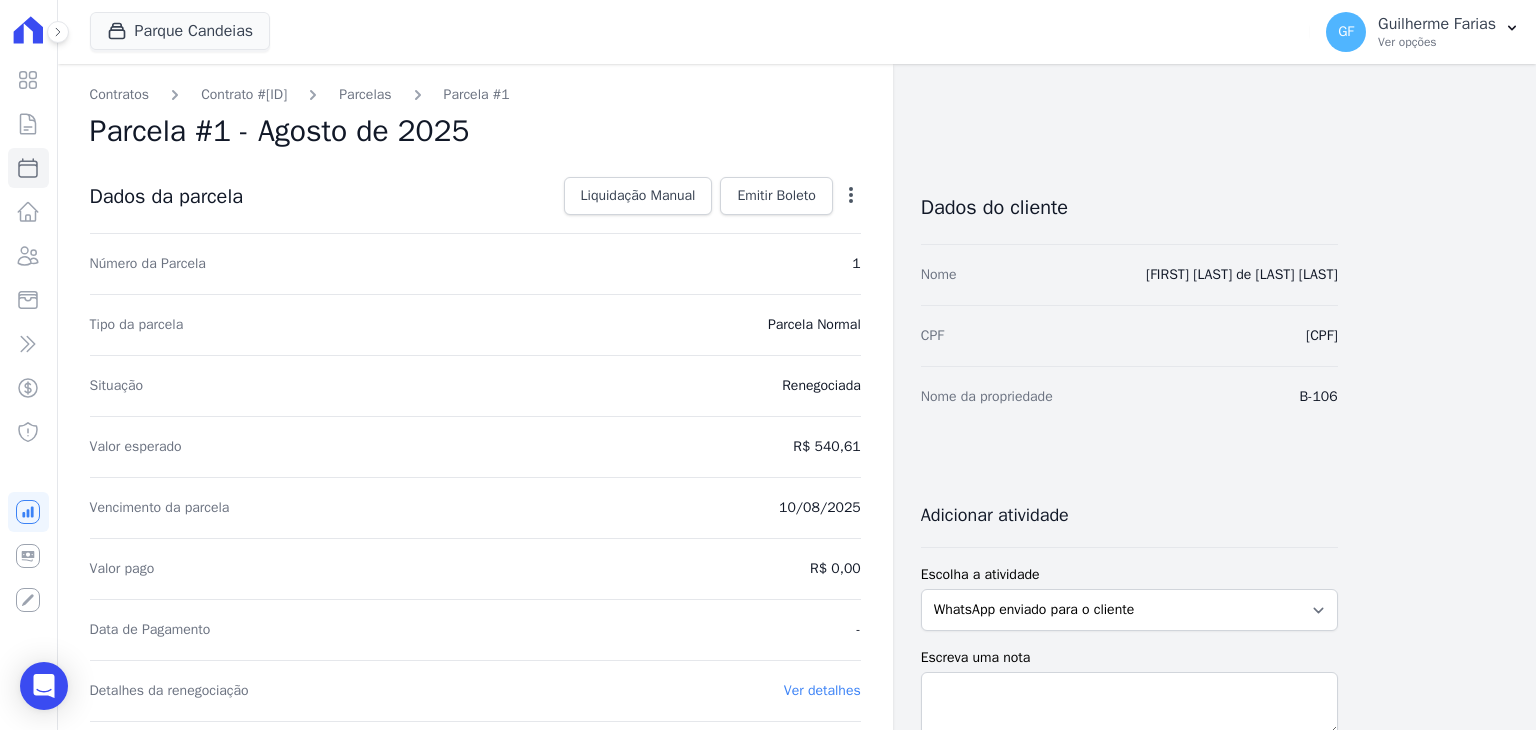 click 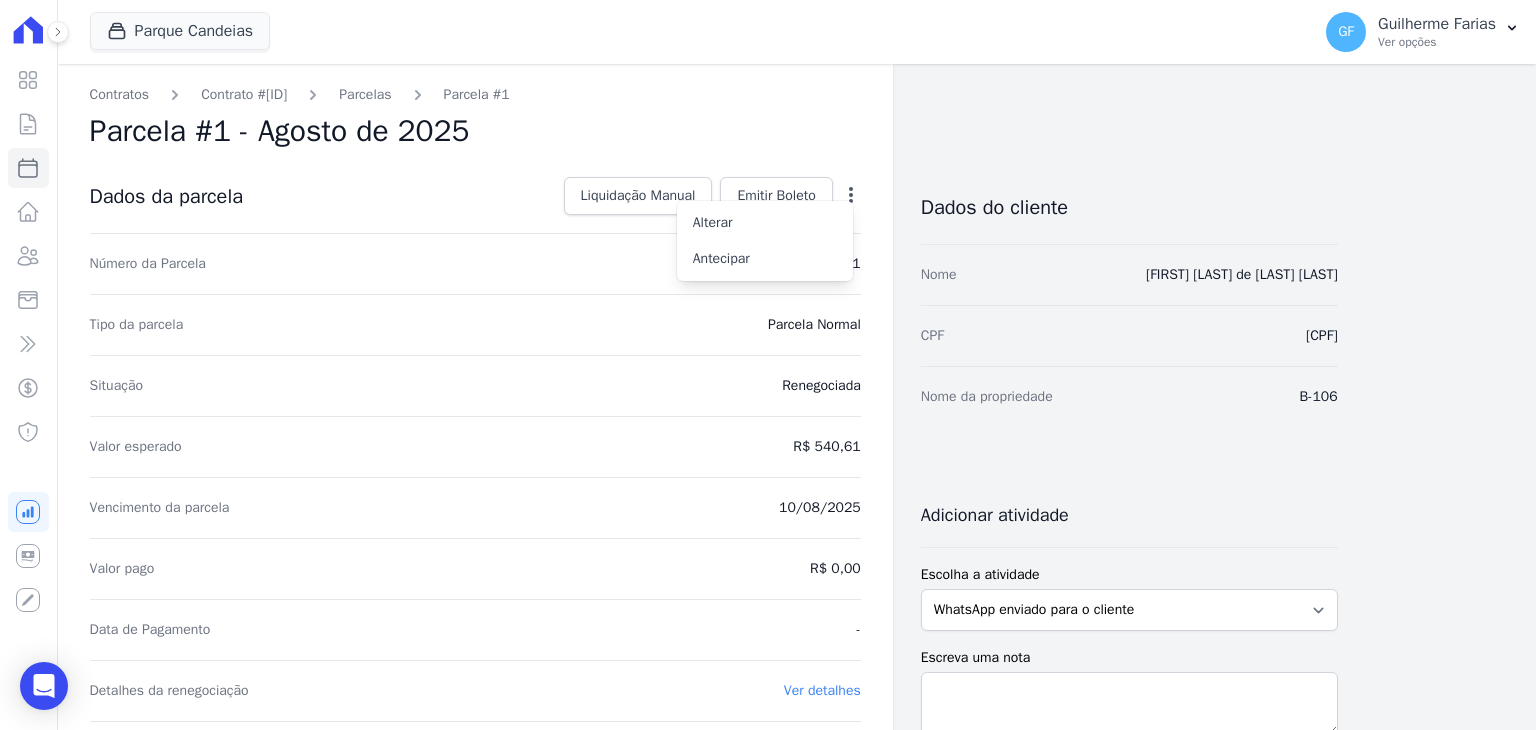 click on "Parcela #1 - Agosto de 2025" at bounding box center (475, 131) 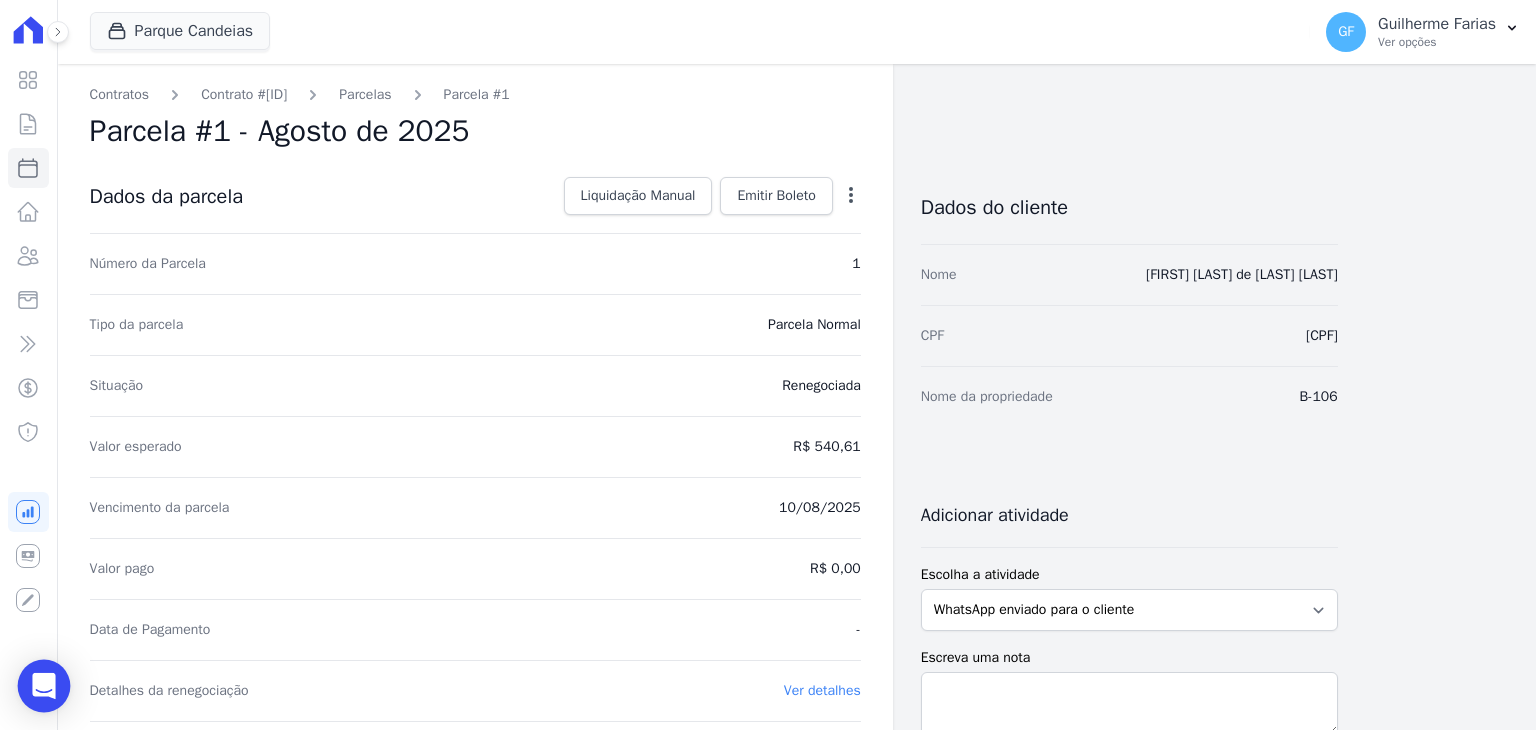 click 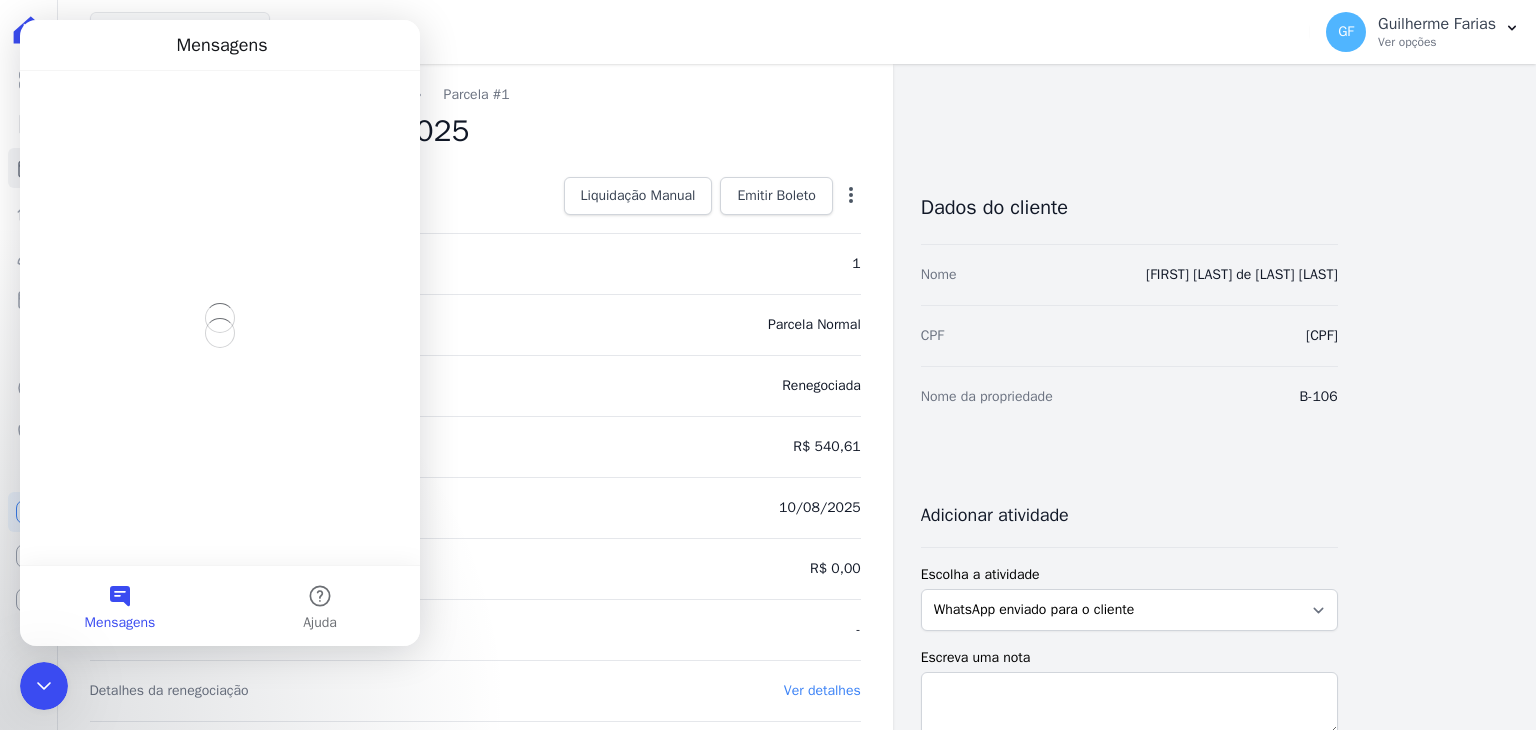 scroll, scrollTop: 0, scrollLeft: 0, axis: both 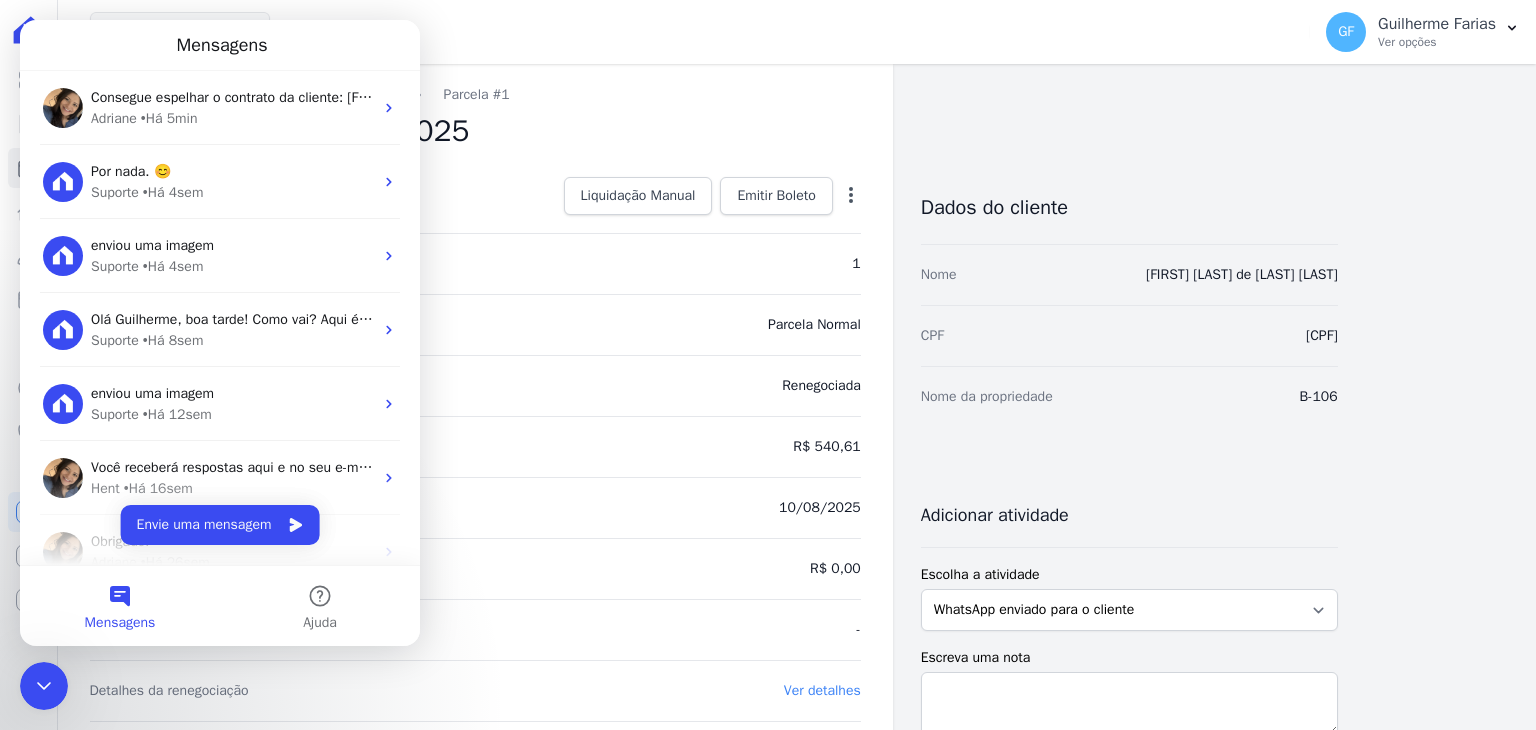click at bounding box center [44, 686] 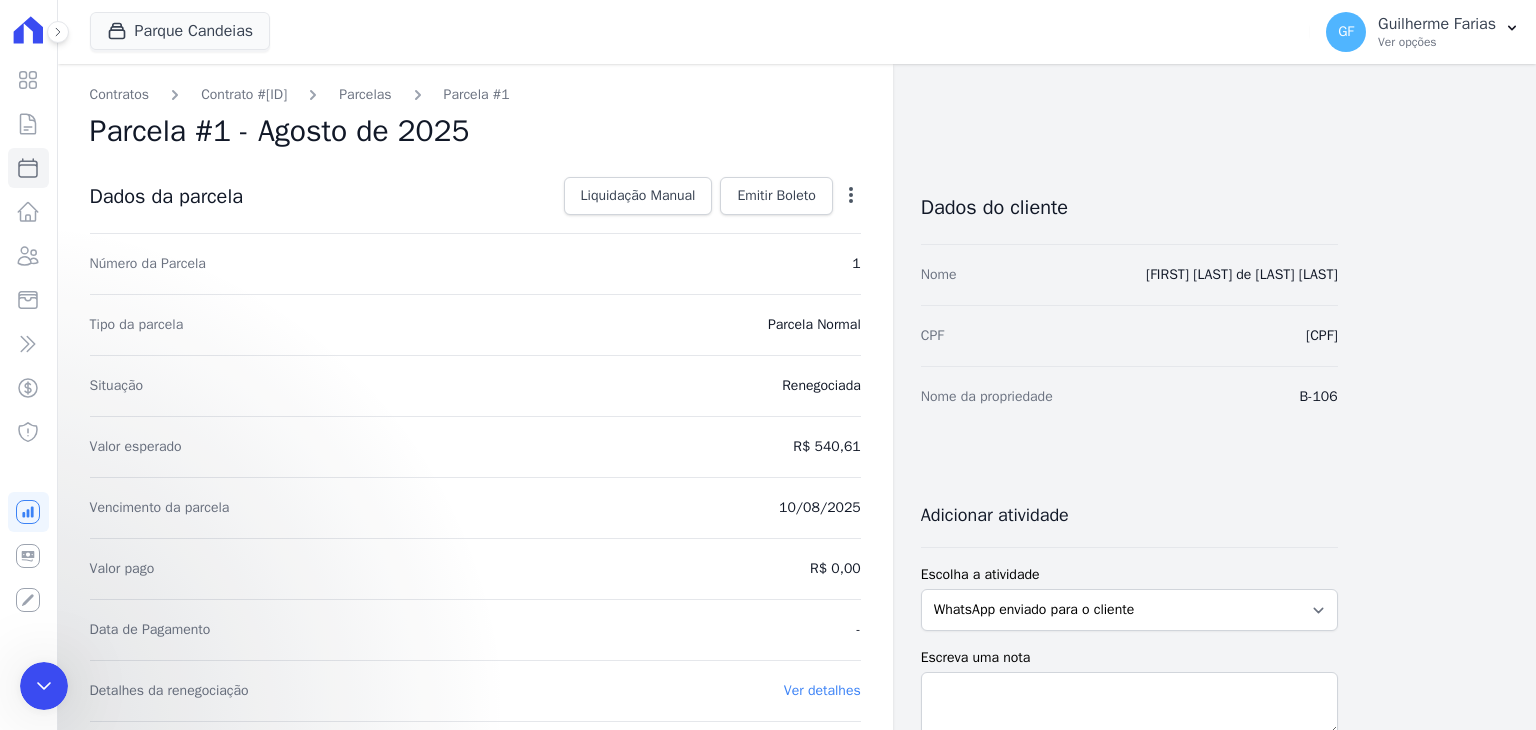 scroll, scrollTop: 0, scrollLeft: 0, axis: both 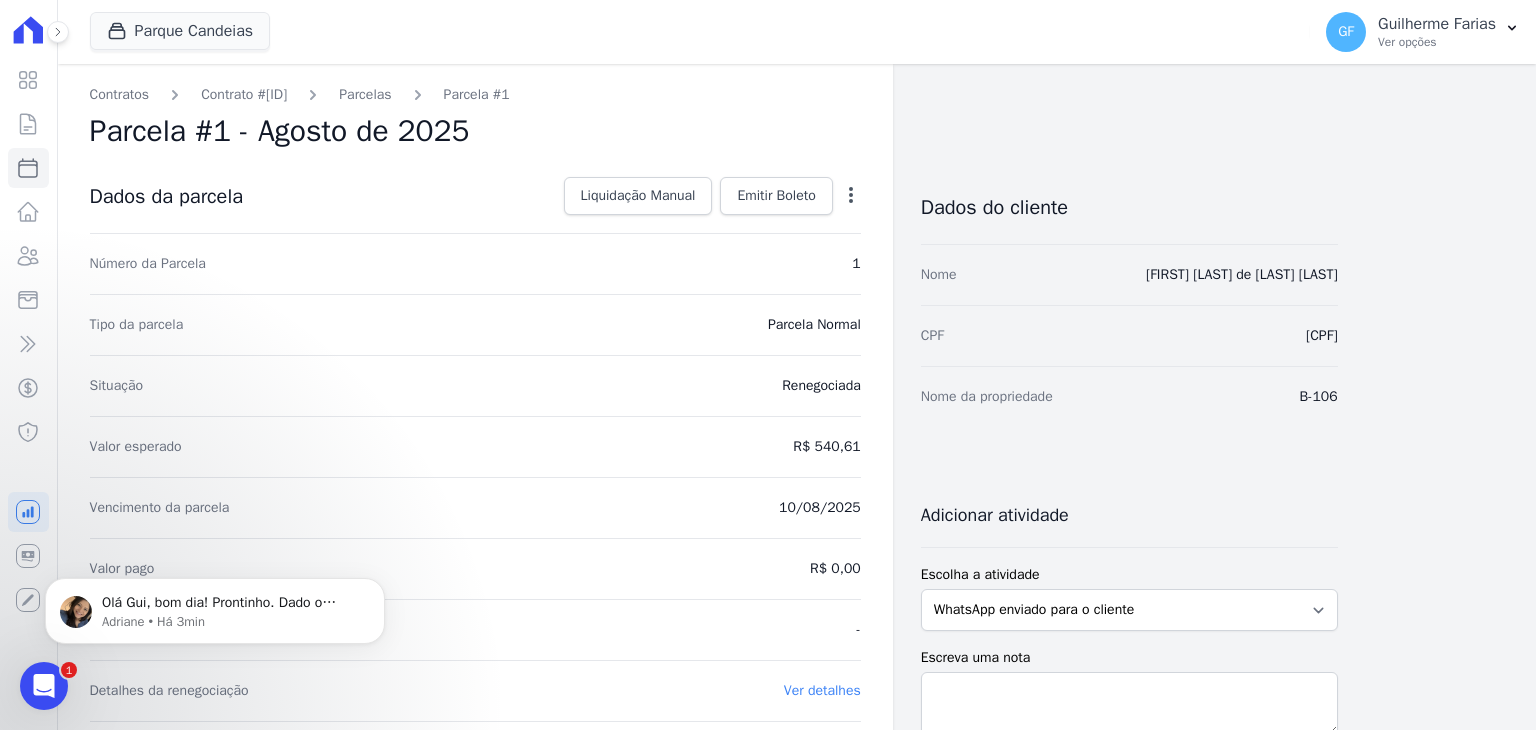 click at bounding box center [44, 686] 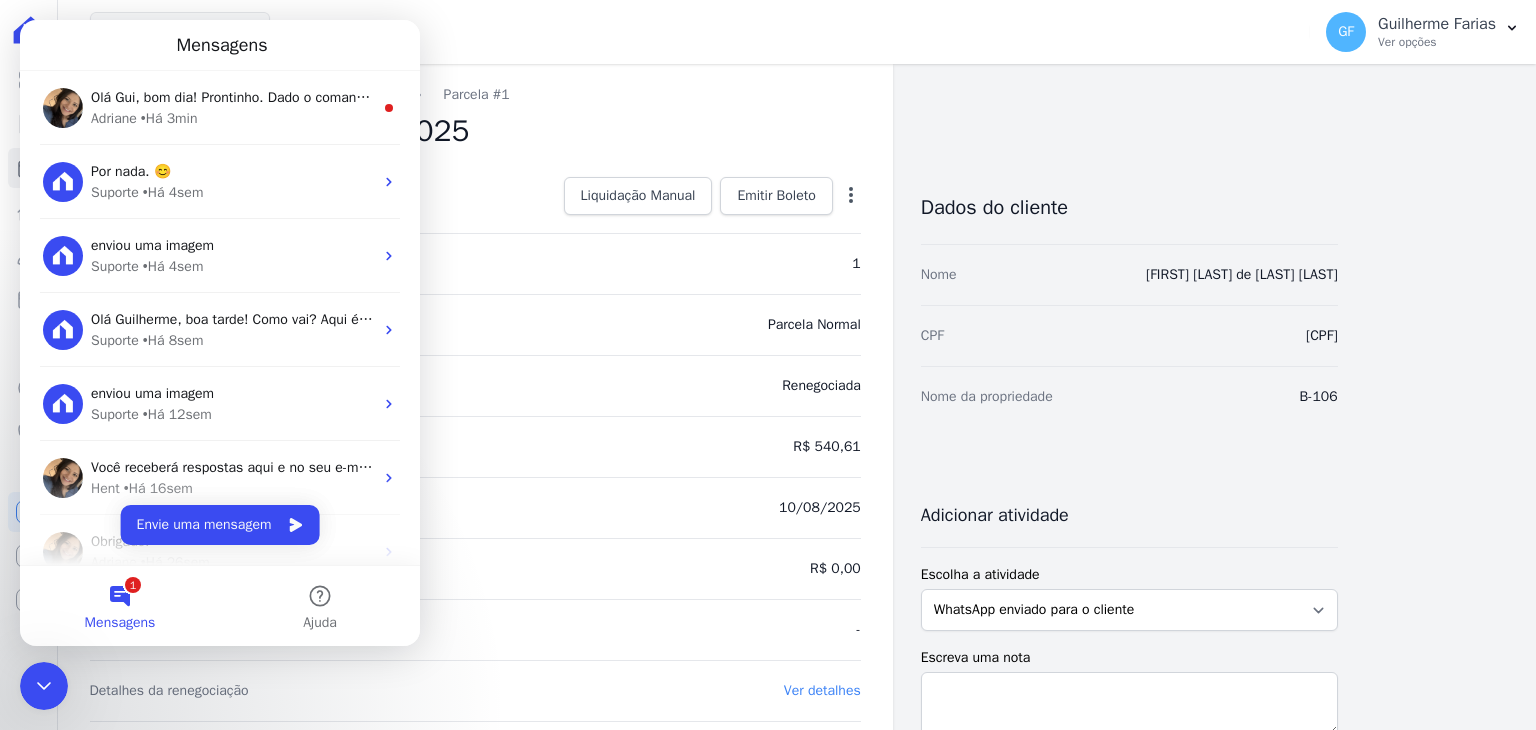 click 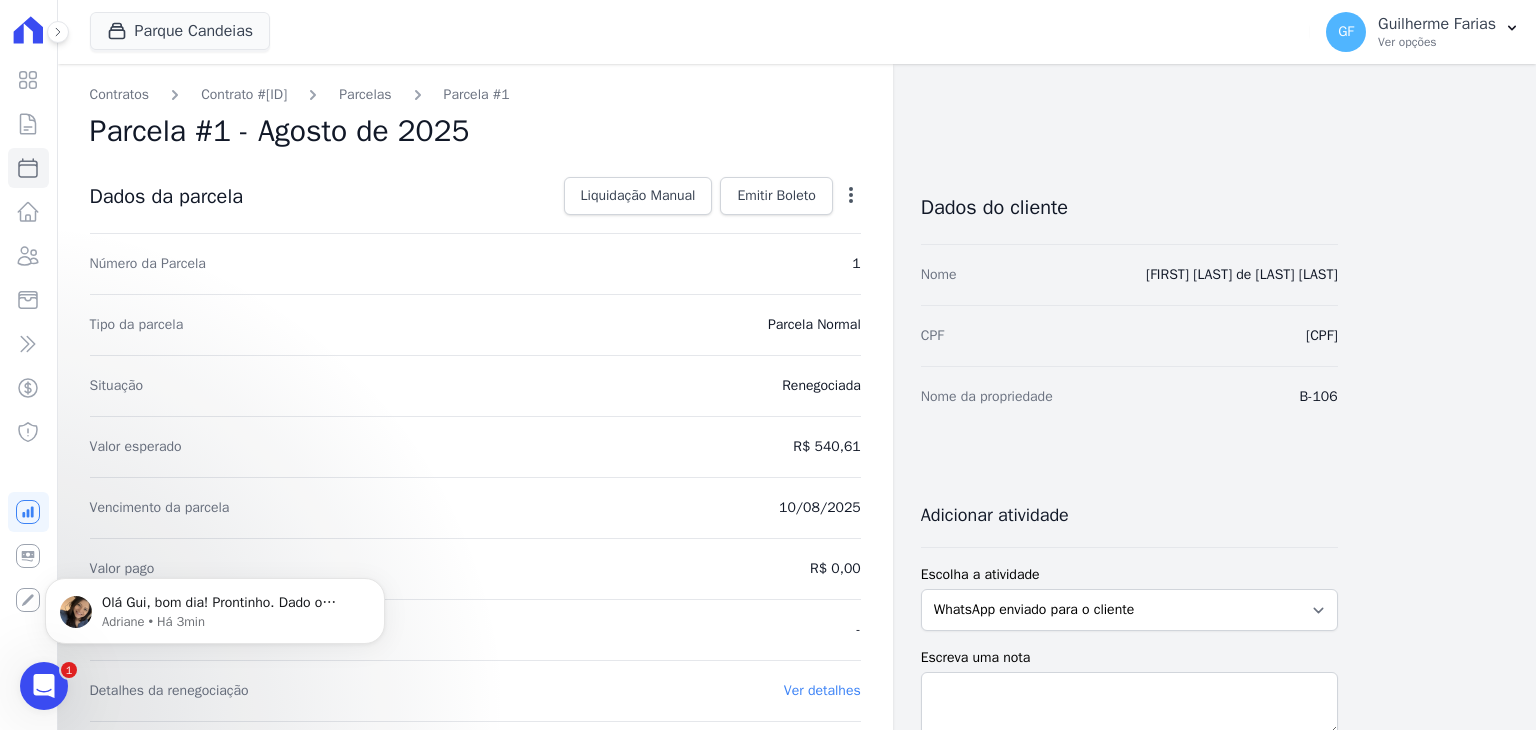 scroll, scrollTop: 0, scrollLeft: 0, axis: both 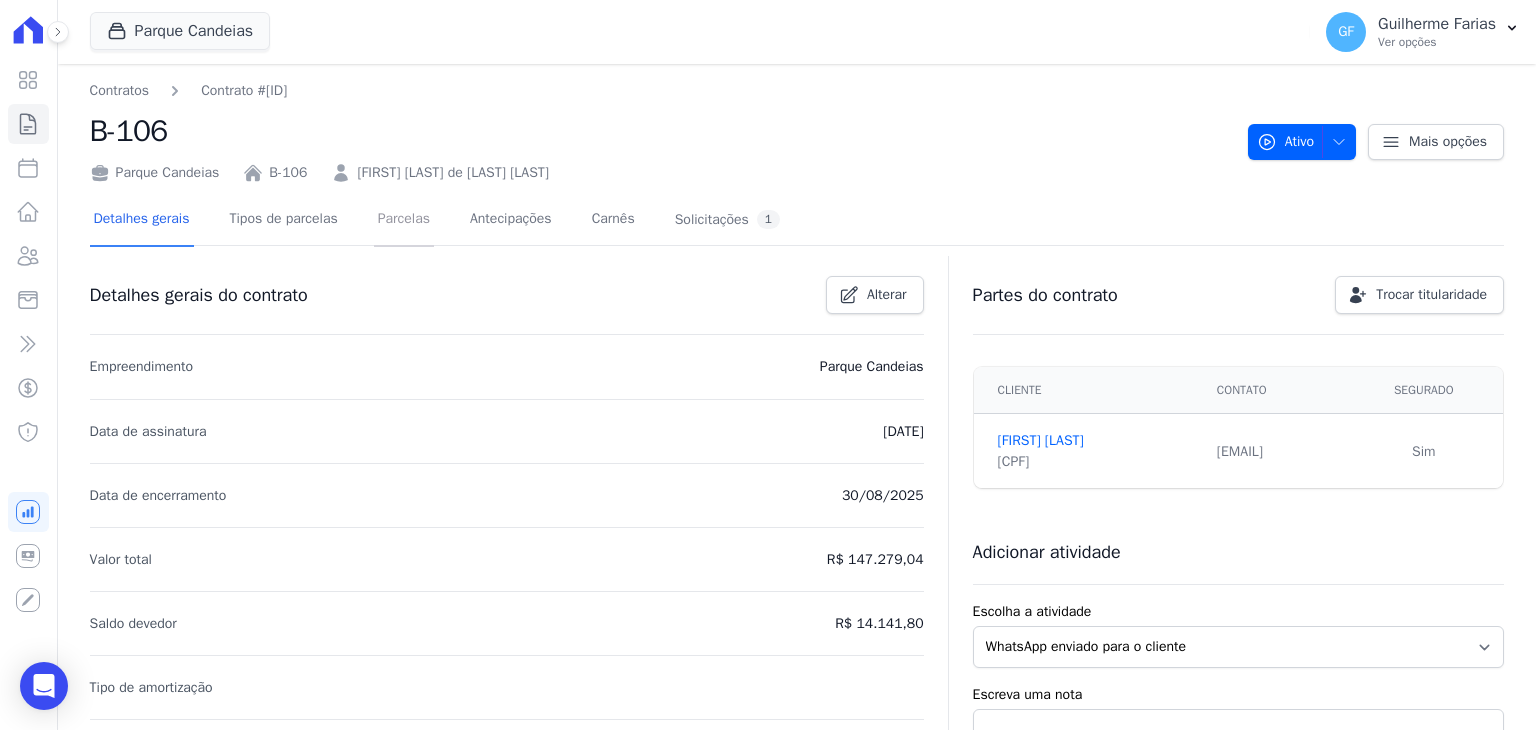 click on "Parcelas" at bounding box center [404, 220] 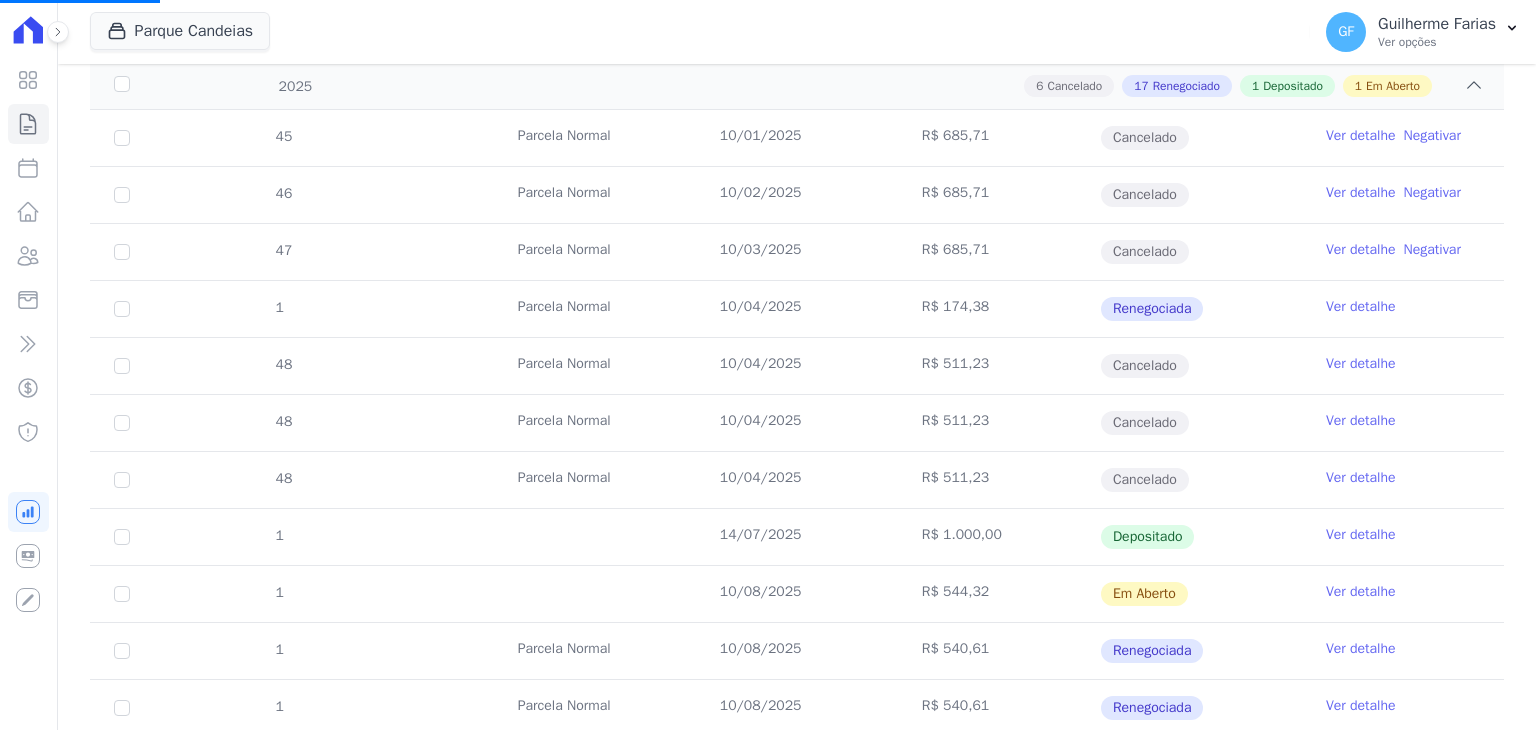 scroll, scrollTop: 700, scrollLeft: 0, axis: vertical 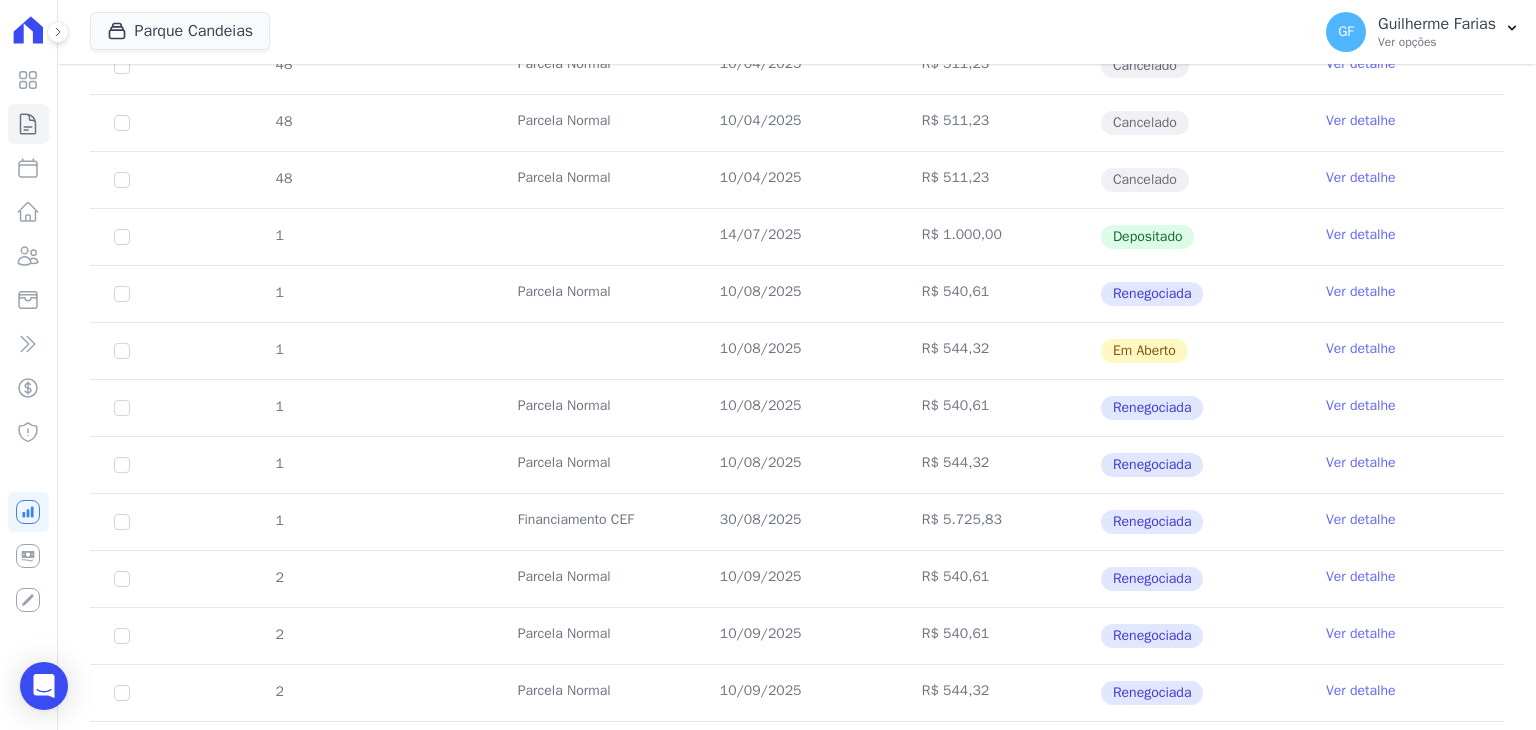 drag, startPoint x: 713, startPoint y: 405, endPoint x: 1000, endPoint y: 405, distance: 287 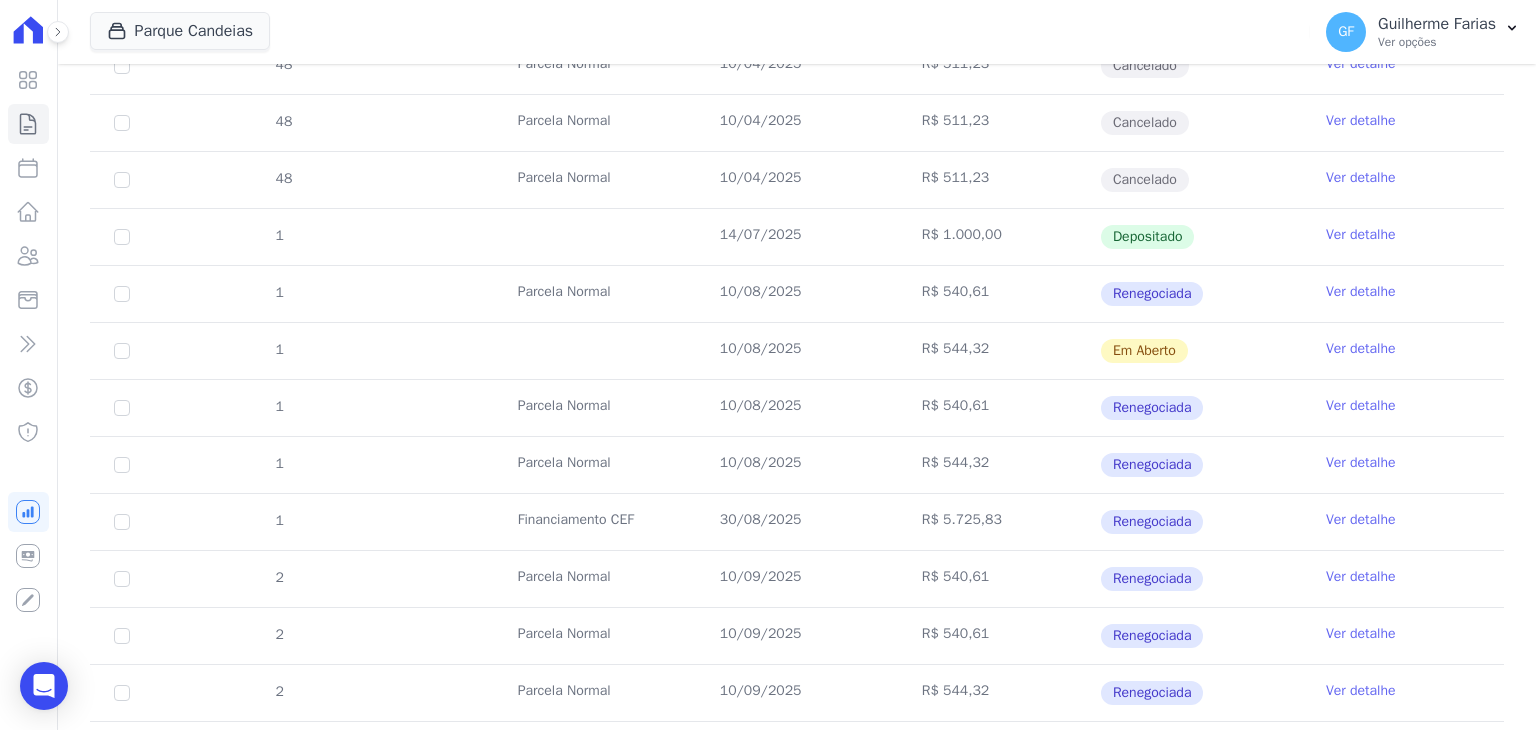 click on "Ver detalhe" at bounding box center (1361, 463) 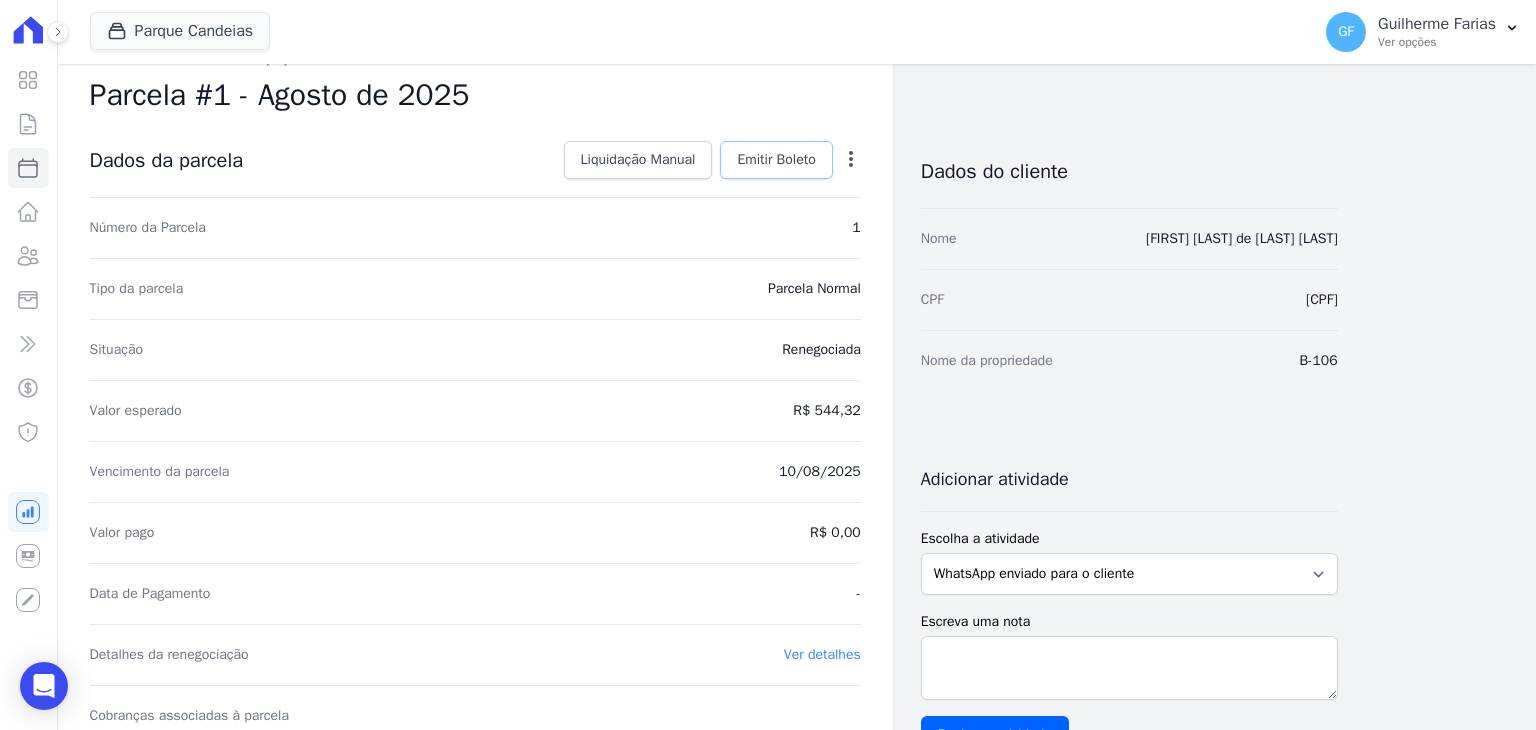 scroll, scrollTop: 0, scrollLeft: 0, axis: both 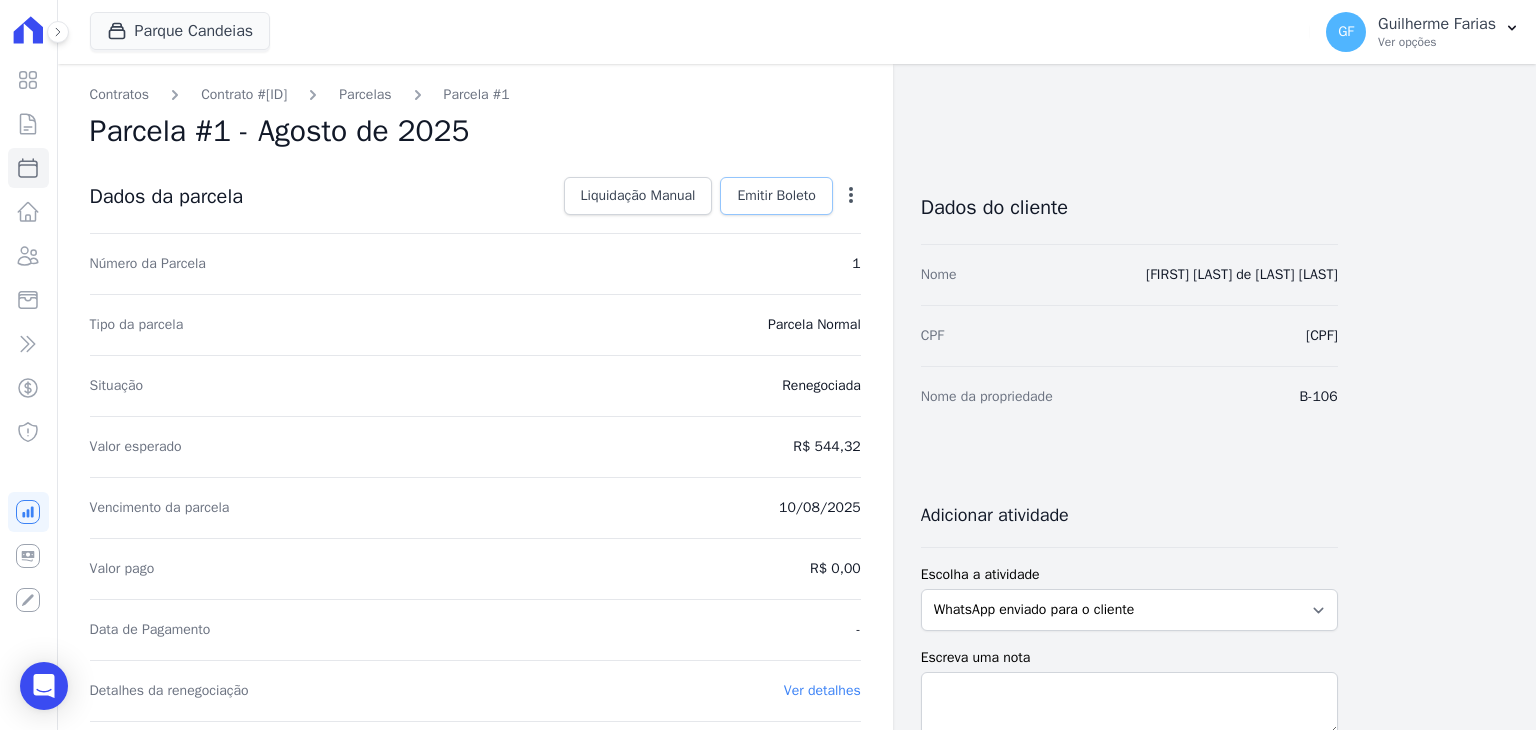 click on "Emitir Boleto" at bounding box center [776, 196] 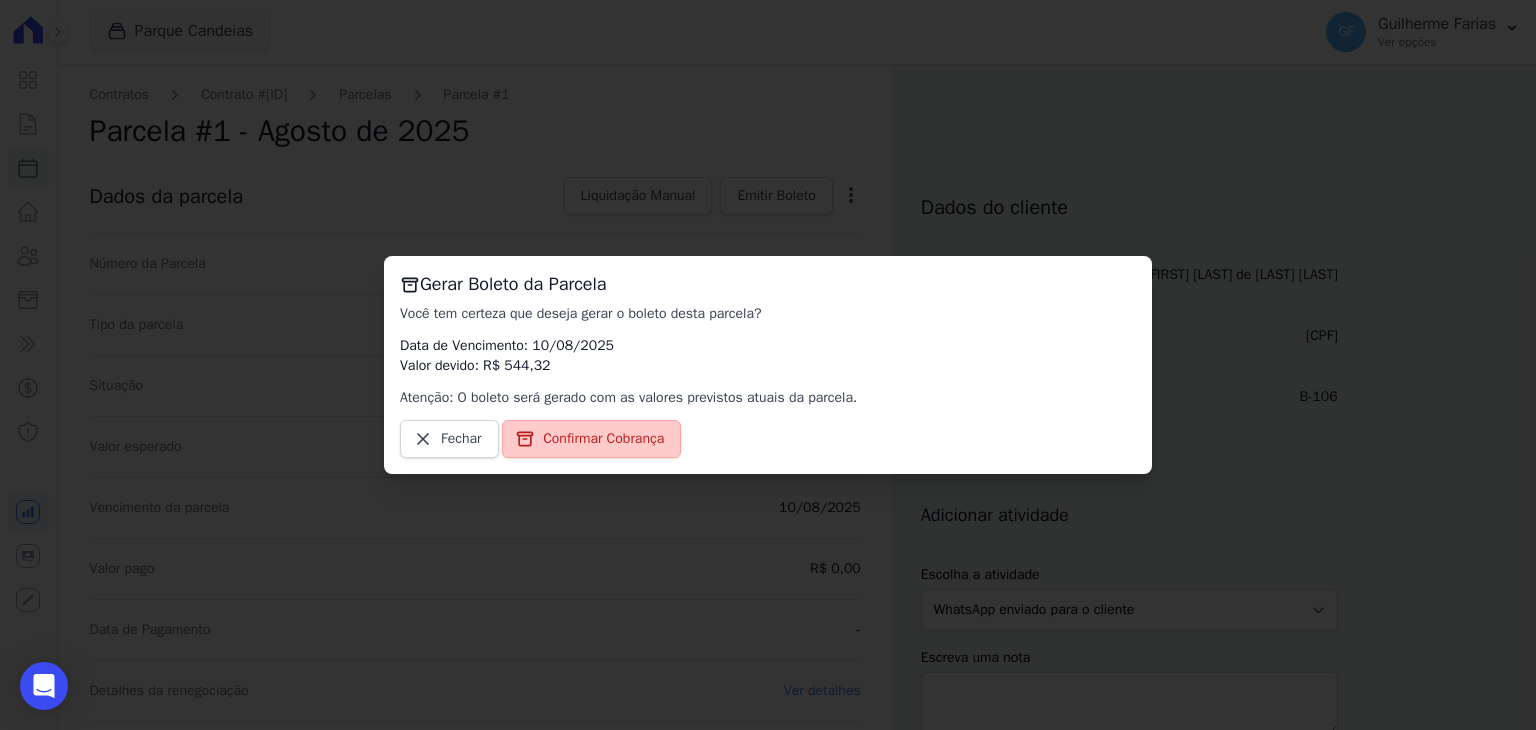 click on "Confirmar Cobrança" at bounding box center [603, 439] 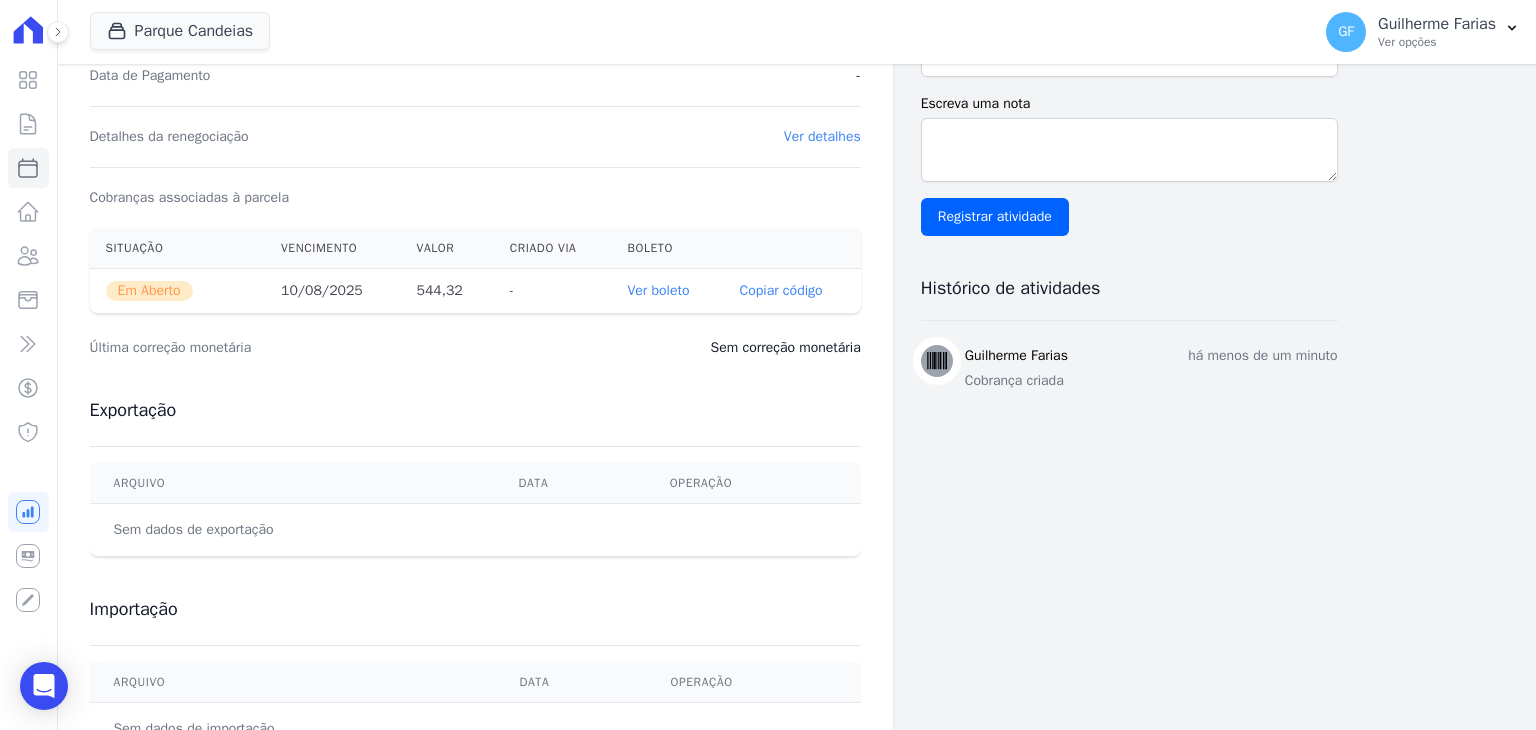scroll, scrollTop: 600, scrollLeft: 0, axis: vertical 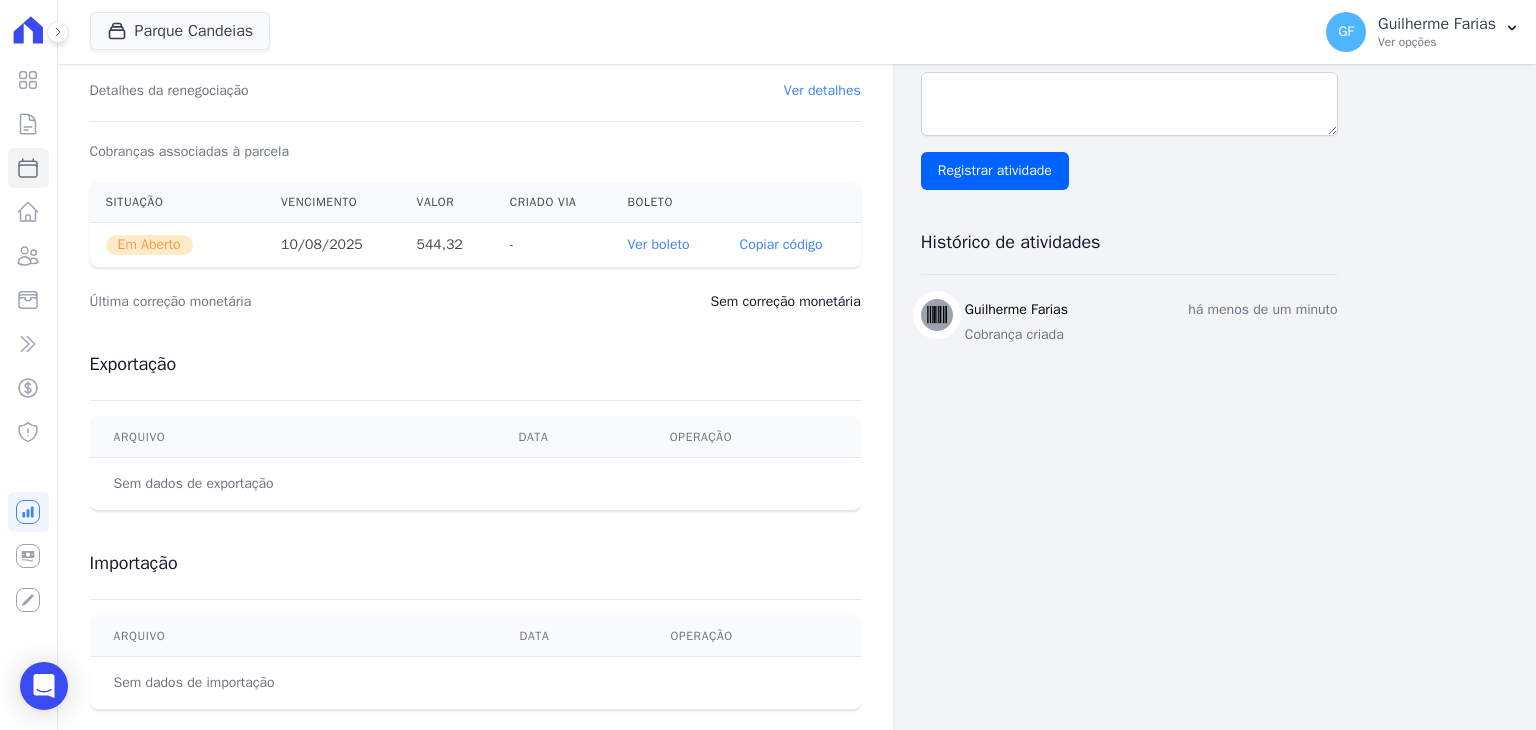 click on "Ver boleto" at bounding box center [658, 244] 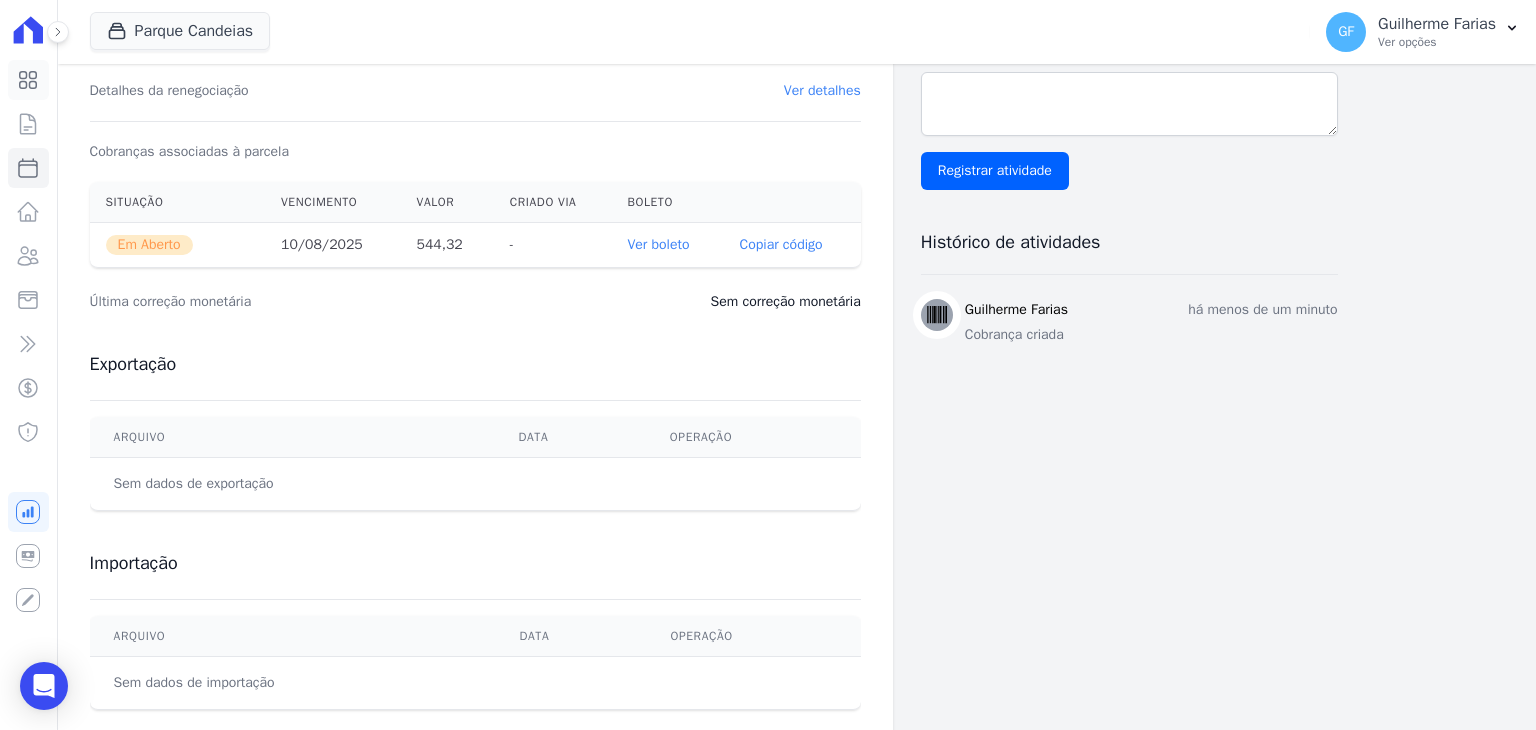 click 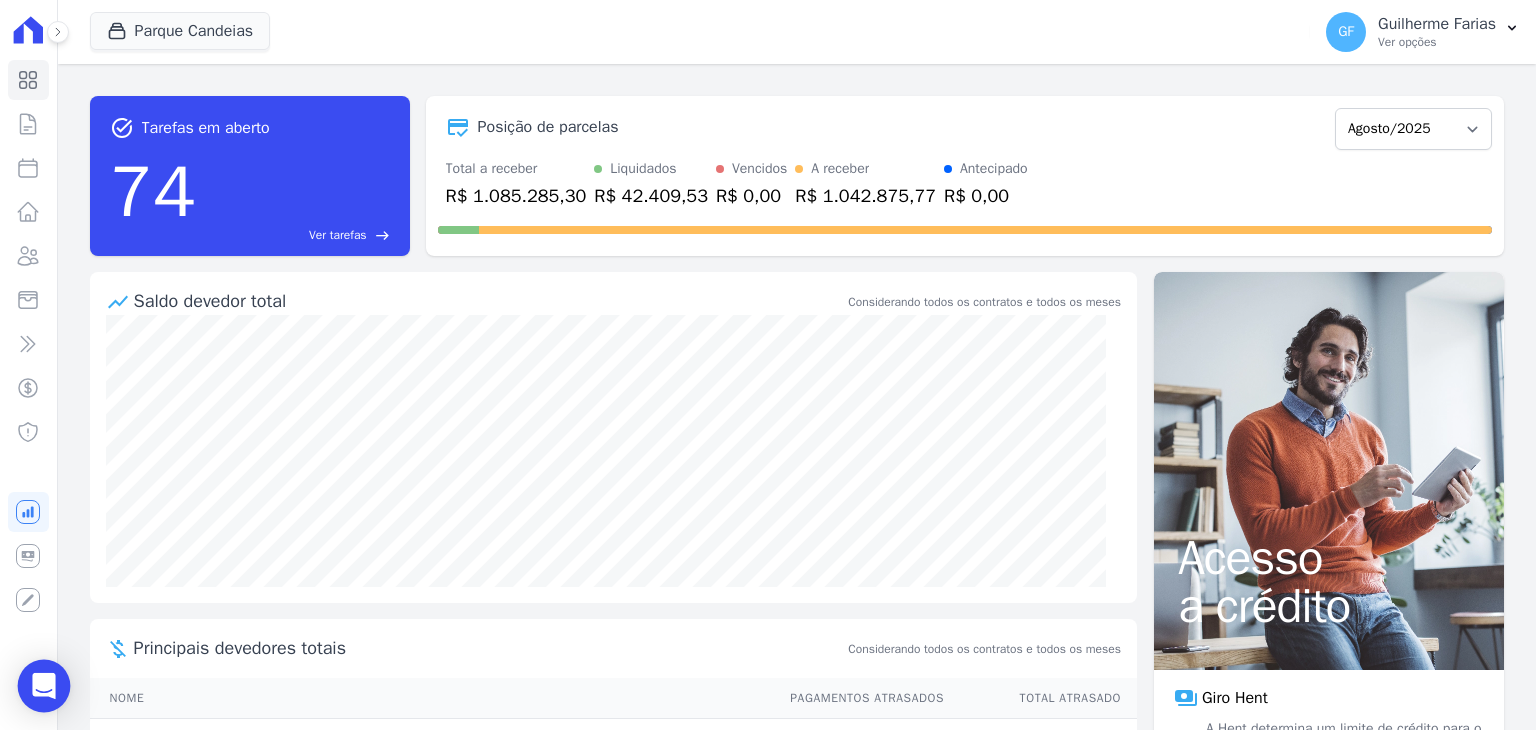click at bounding box center [44, 686] 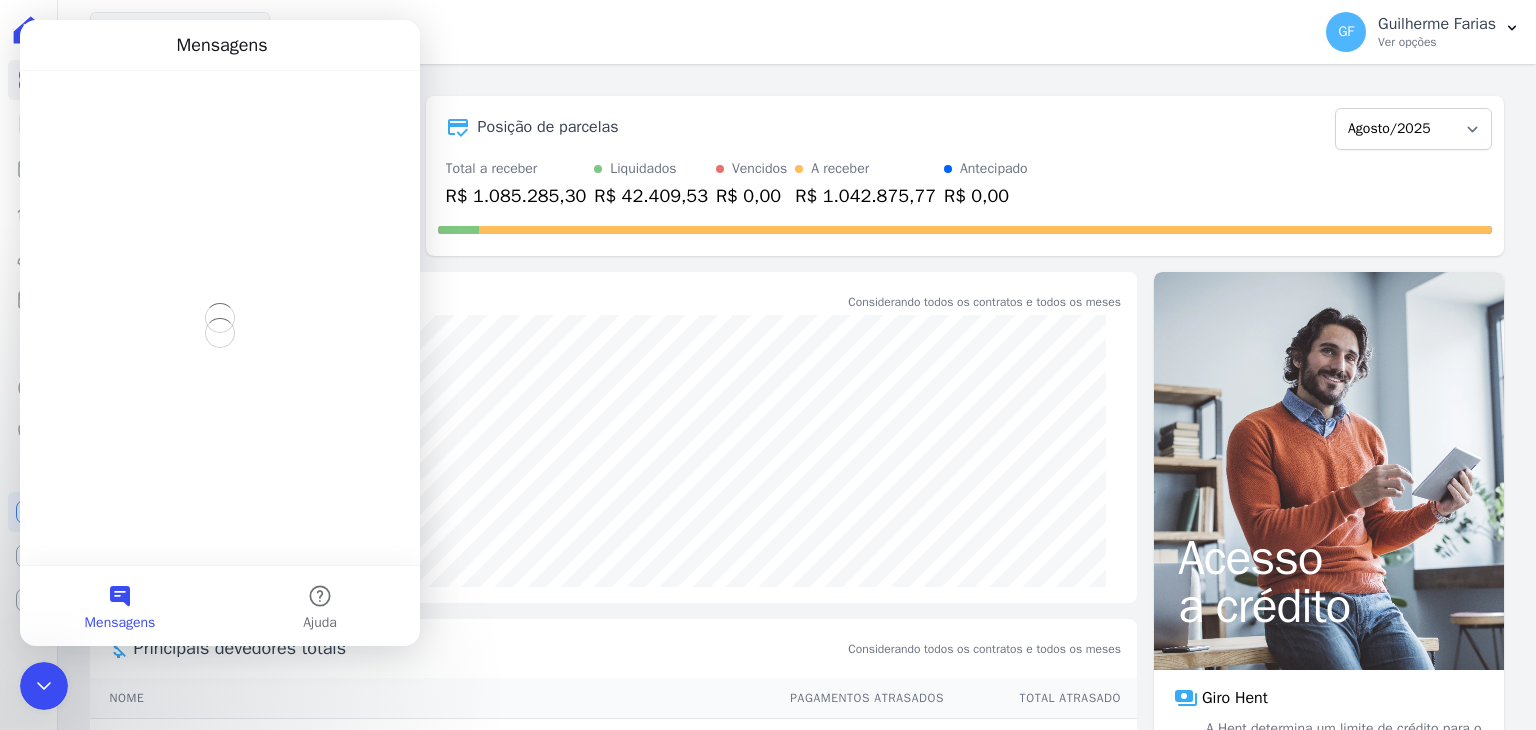 scroll, scrollTop: 0, scrollLeft: 0, axis: both 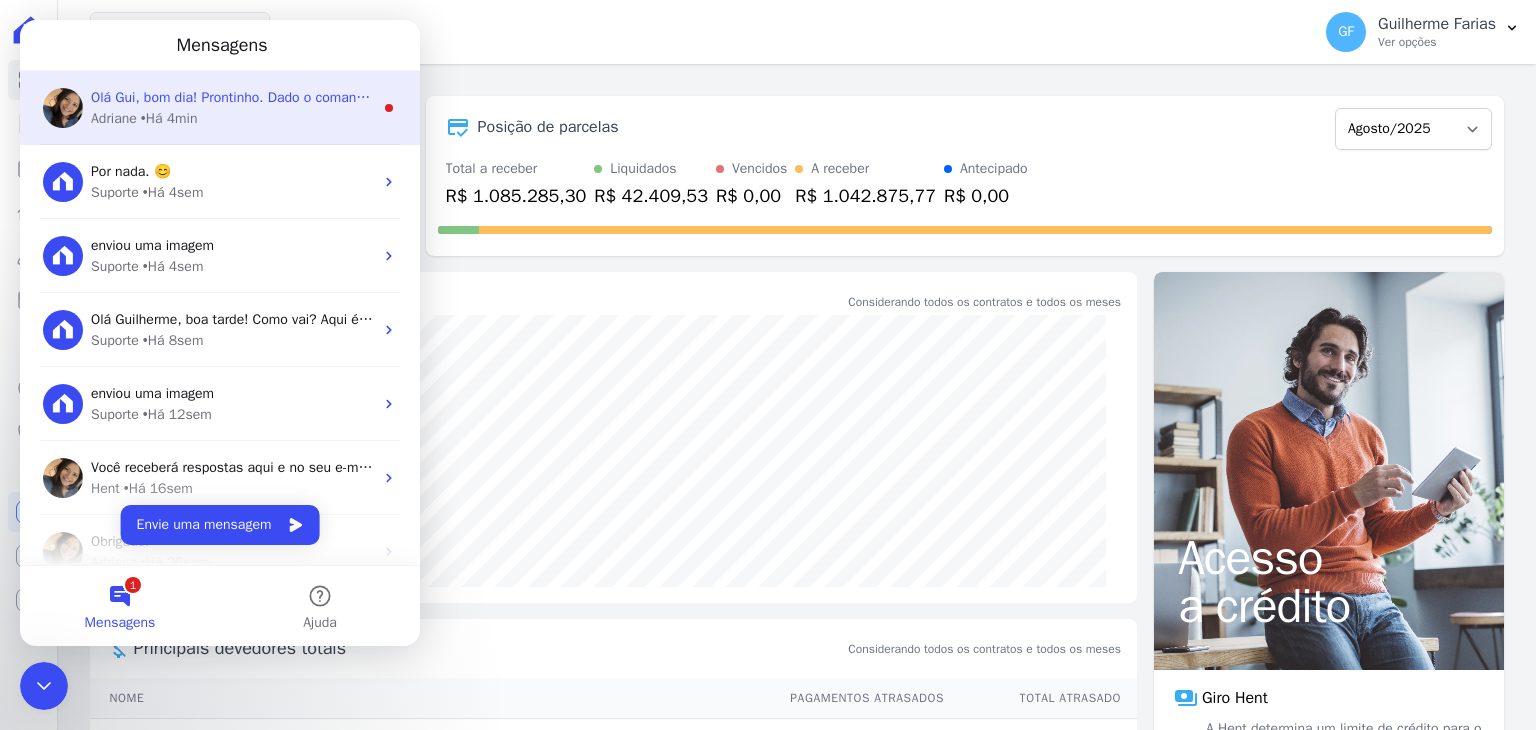 click on "Olá Gui, bom dia!   Prontinho. Dado o comando para espelhamento. ; )" at bounding box center (303, 97) 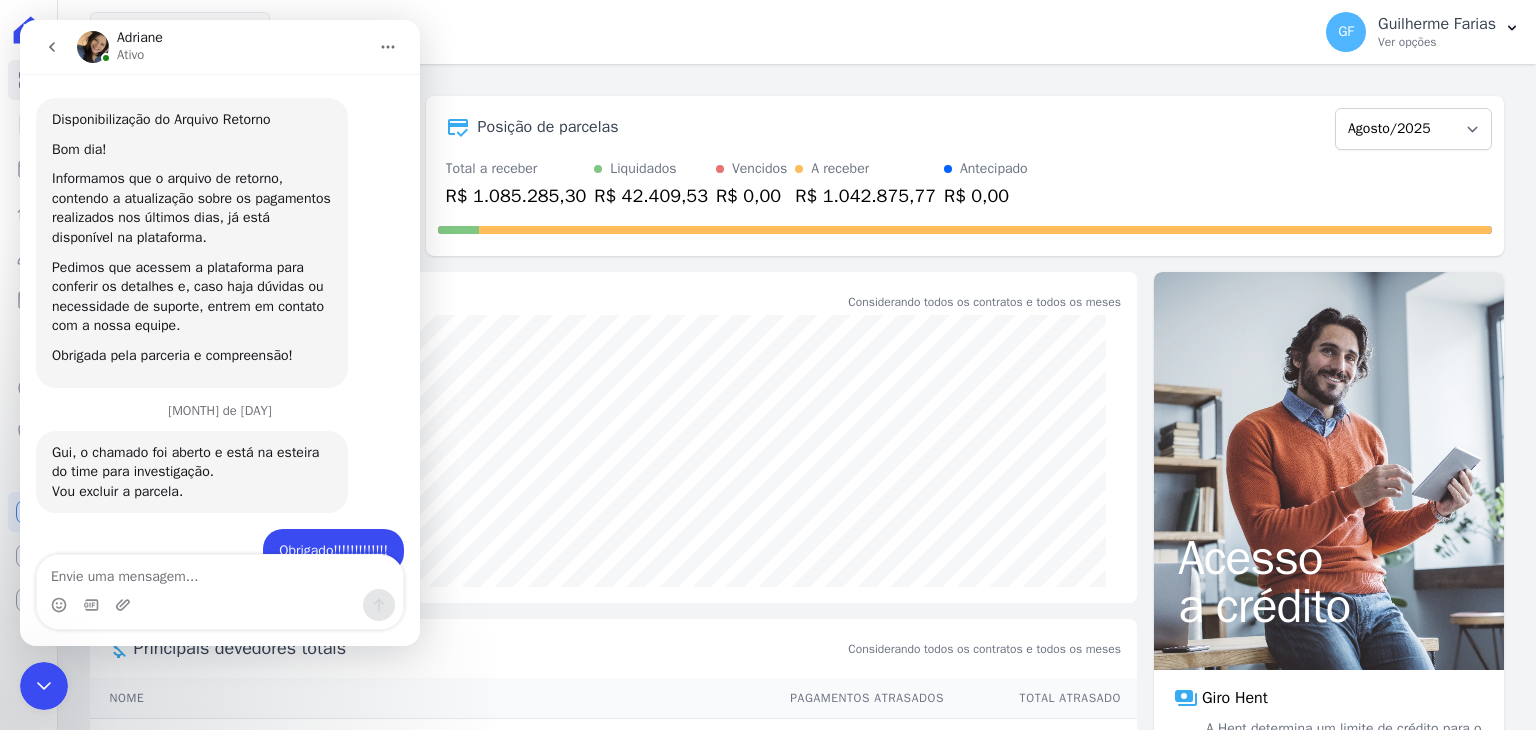 scroll, scrollTop: 3, scrollLeft: 0, axis: vertical 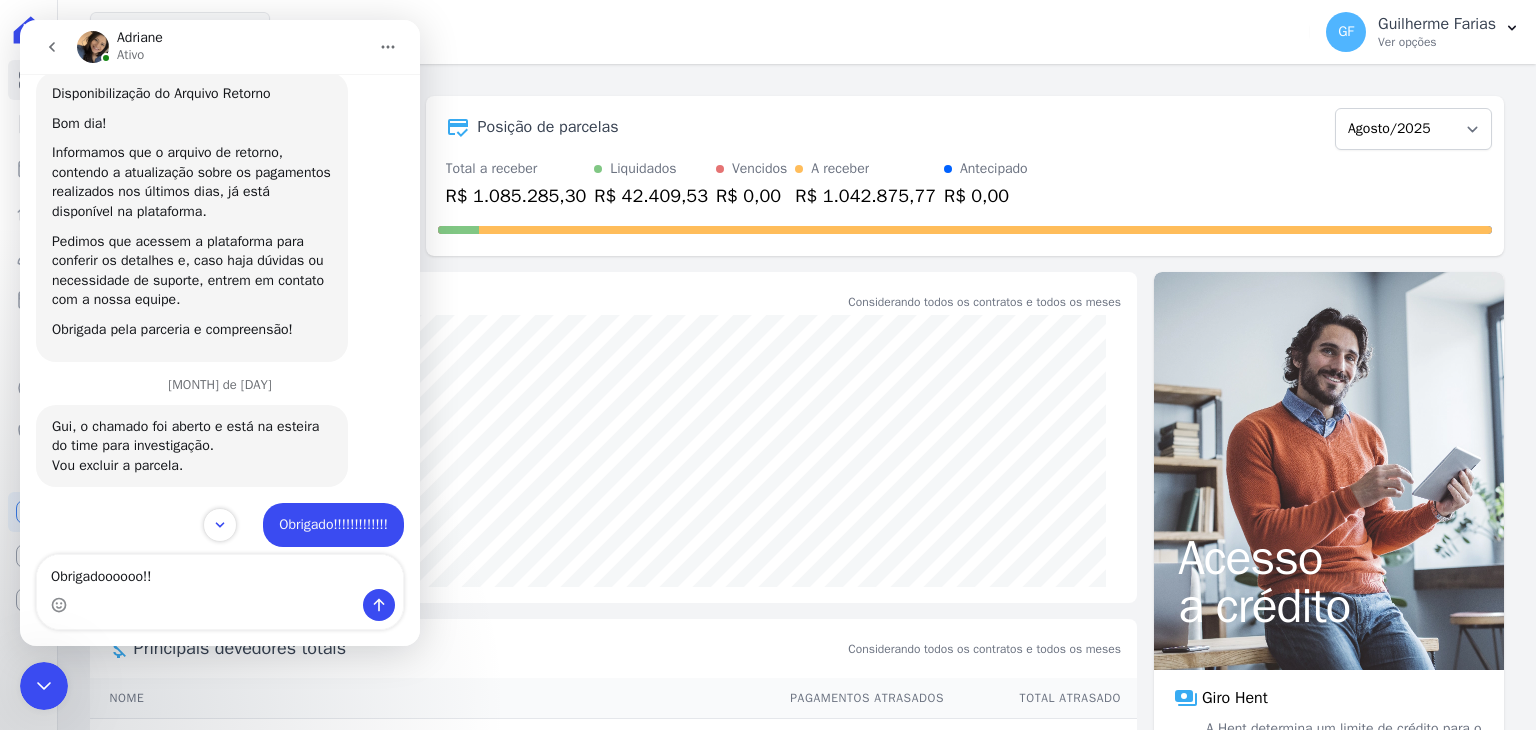 type on "Obrigadoooooo!!!" 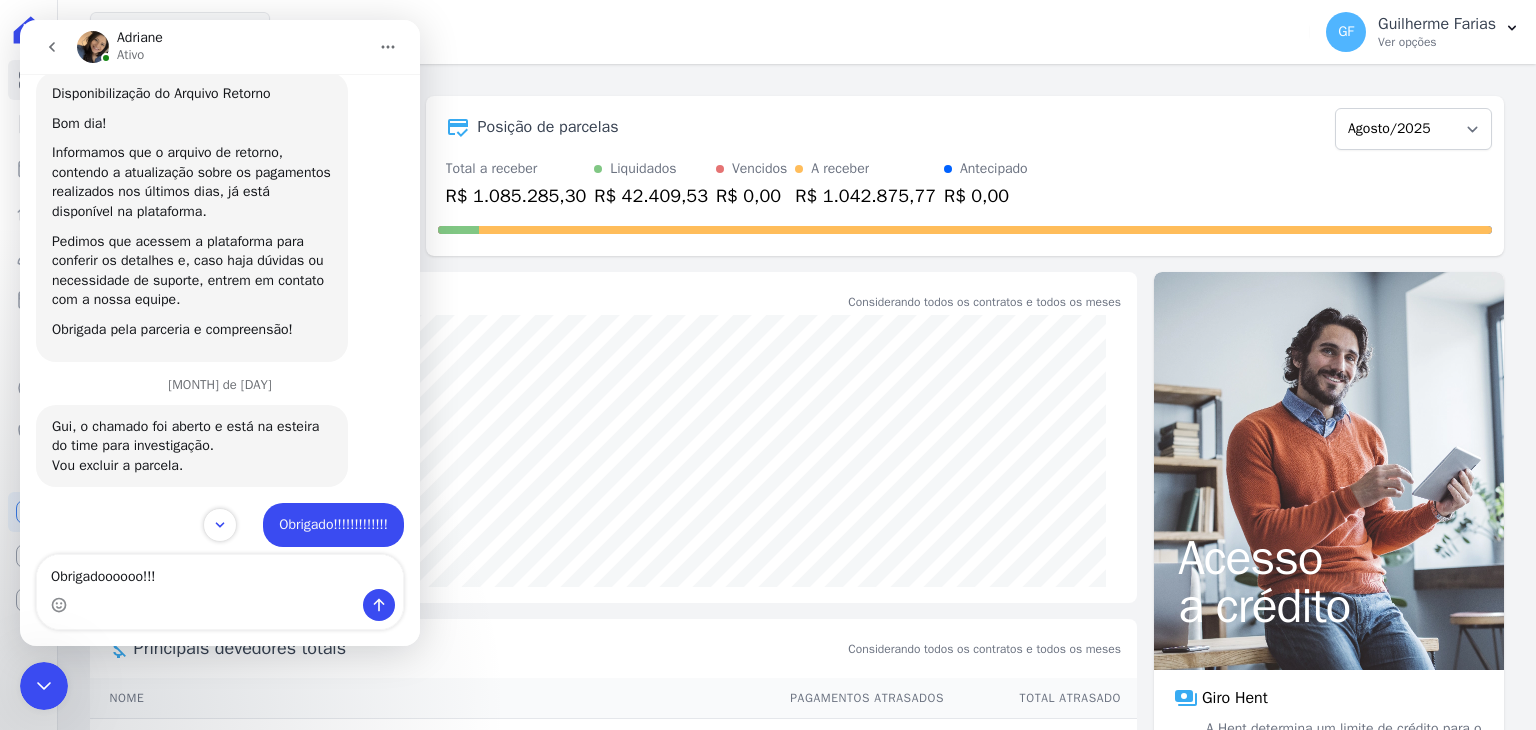 type 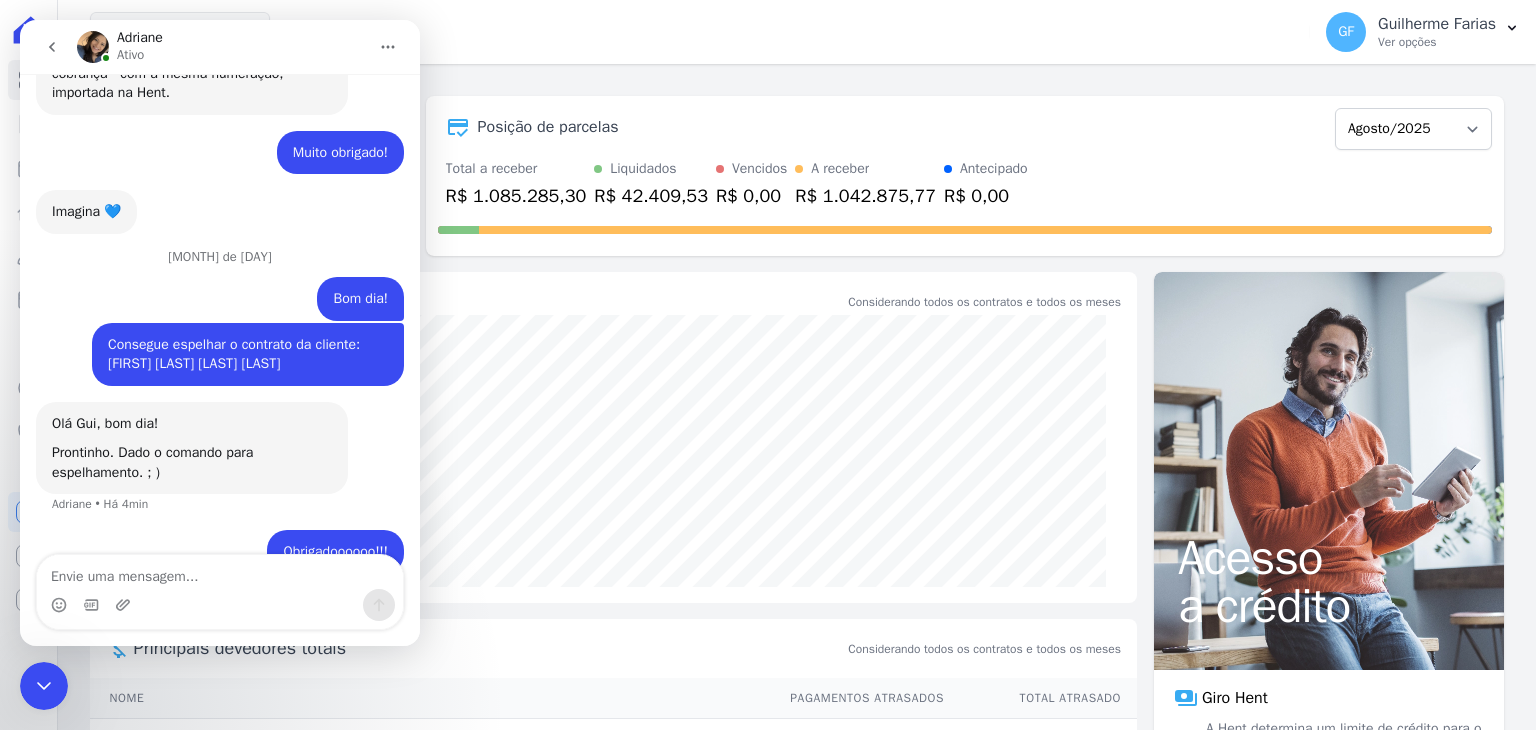scroll, scrollTop: 15992, scrollLeft: 0, axis: vertical 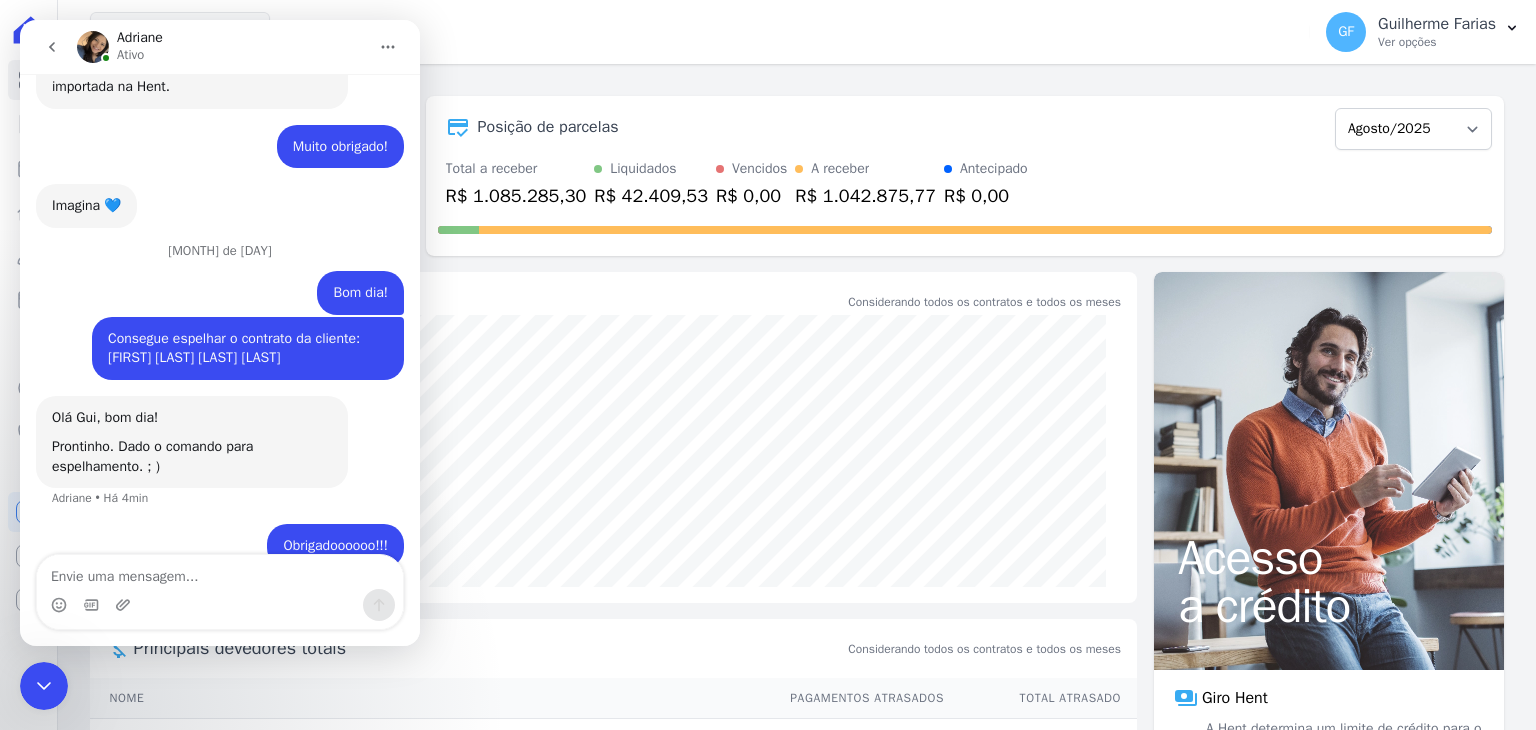 click 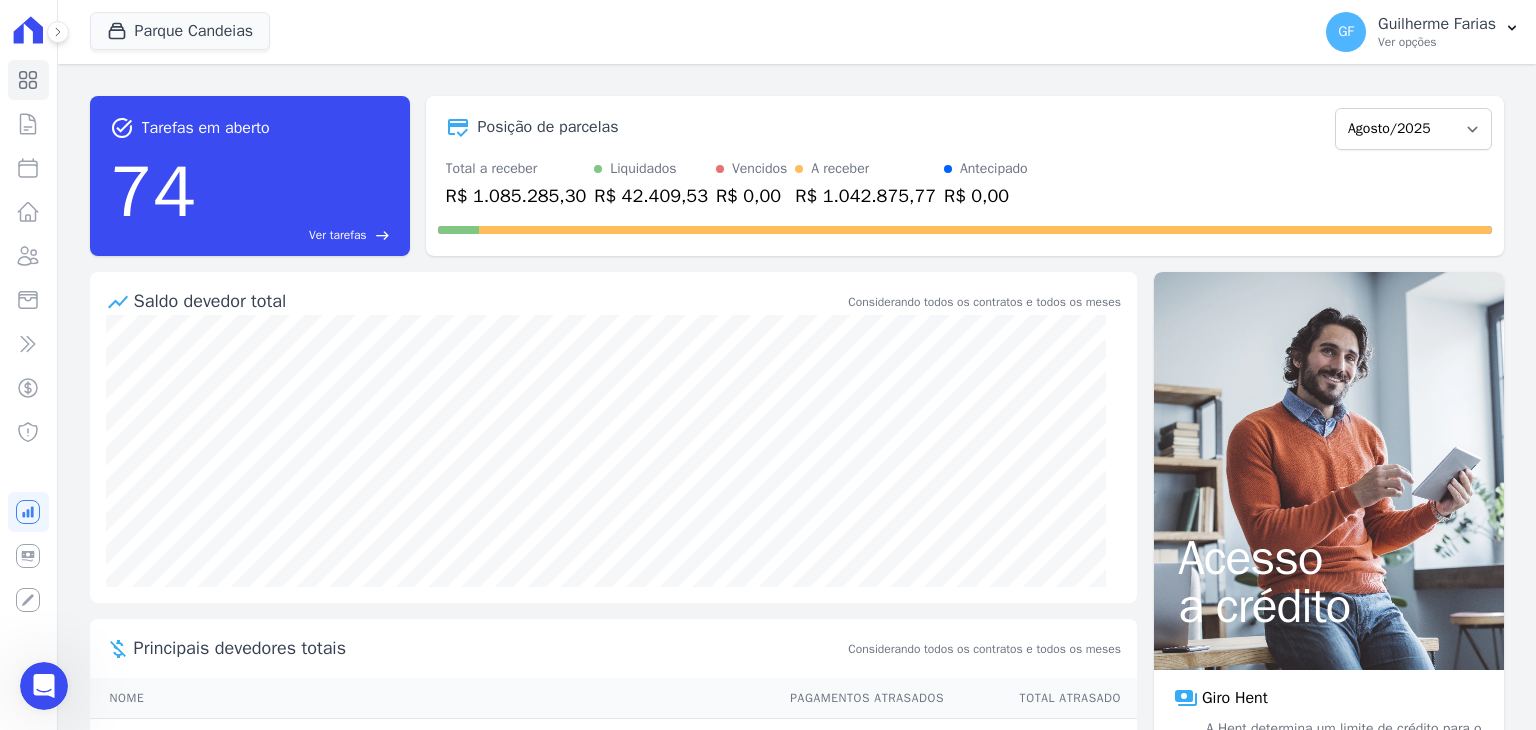 scroll, scrollTop: 0, scrollLeft: 0, axis: both 